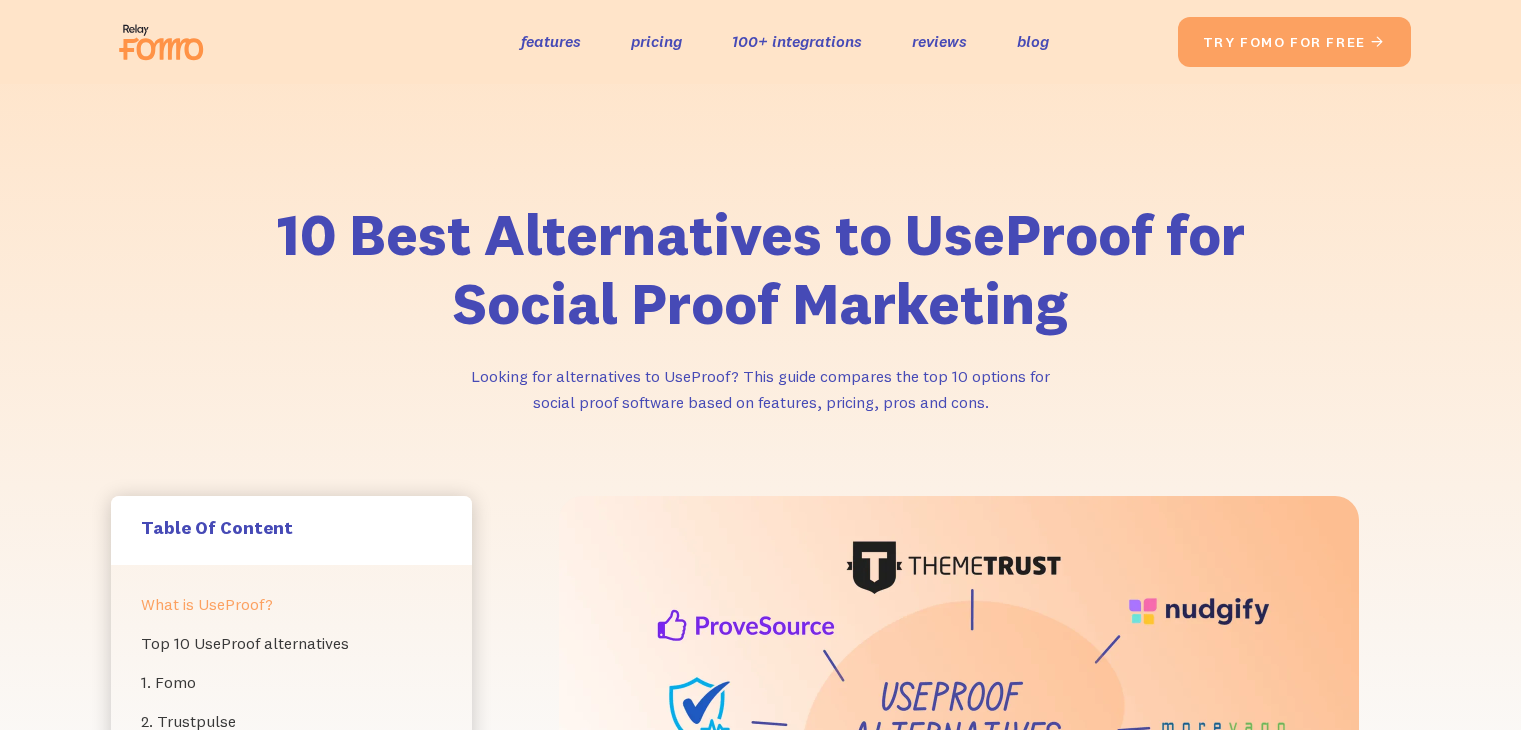 scroll, scrollTop: 1216, scrollLeft: 0, axis: vertical 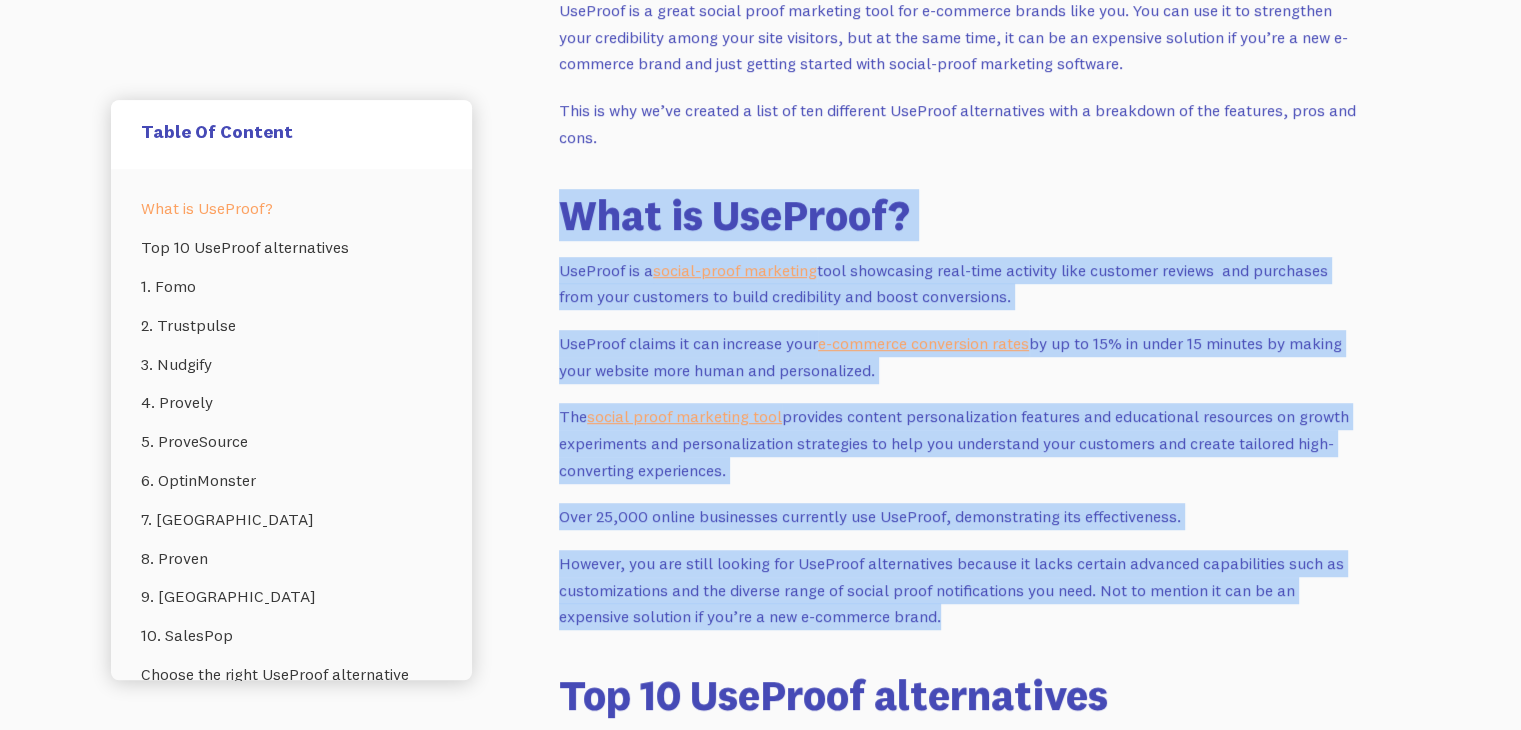 drag, startPoint x: 574, startPoint y: 210, endPoint x: 1025, endPoint y: 617, distance: 607.4949 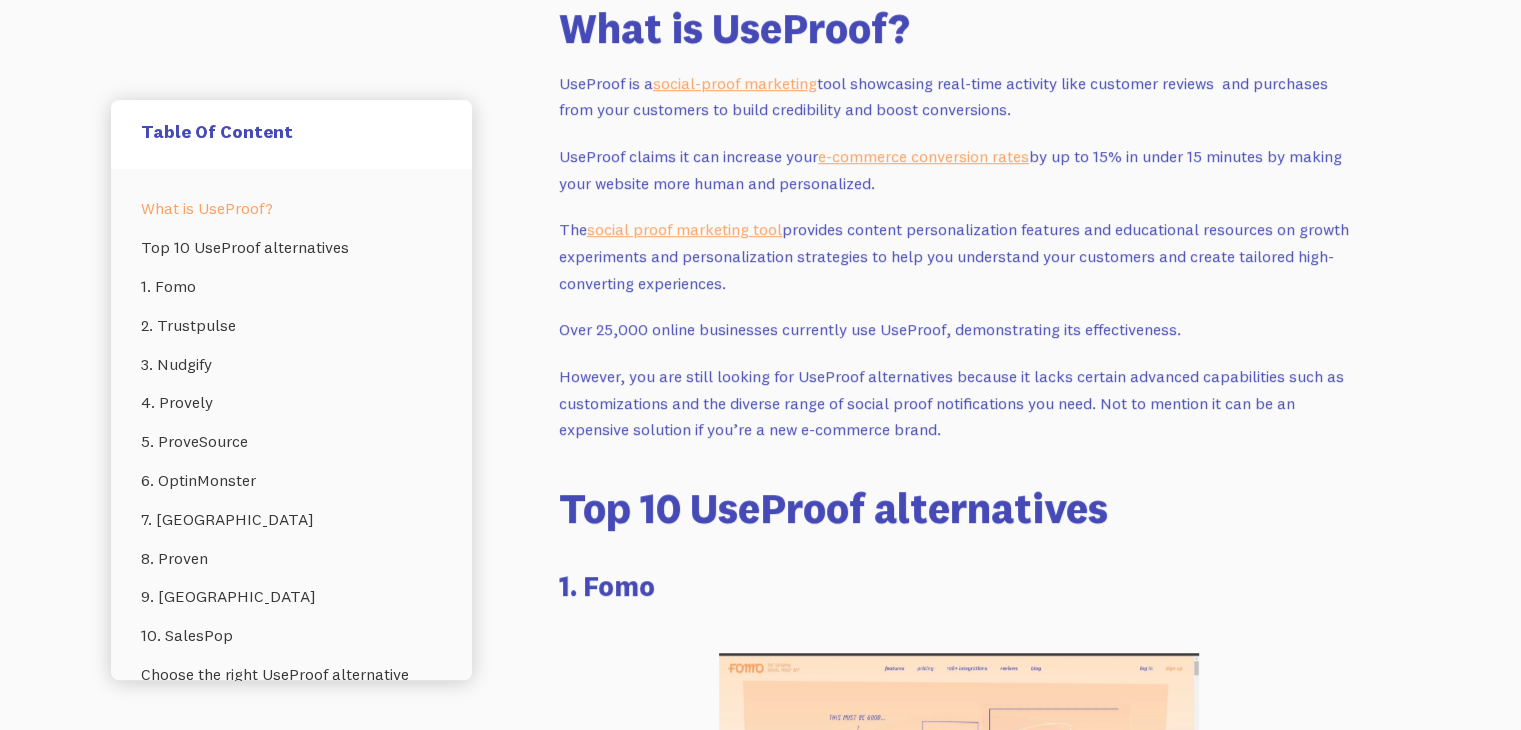 scroll, scrollTop: 1200, scrollLeft: 0, axis: vertical 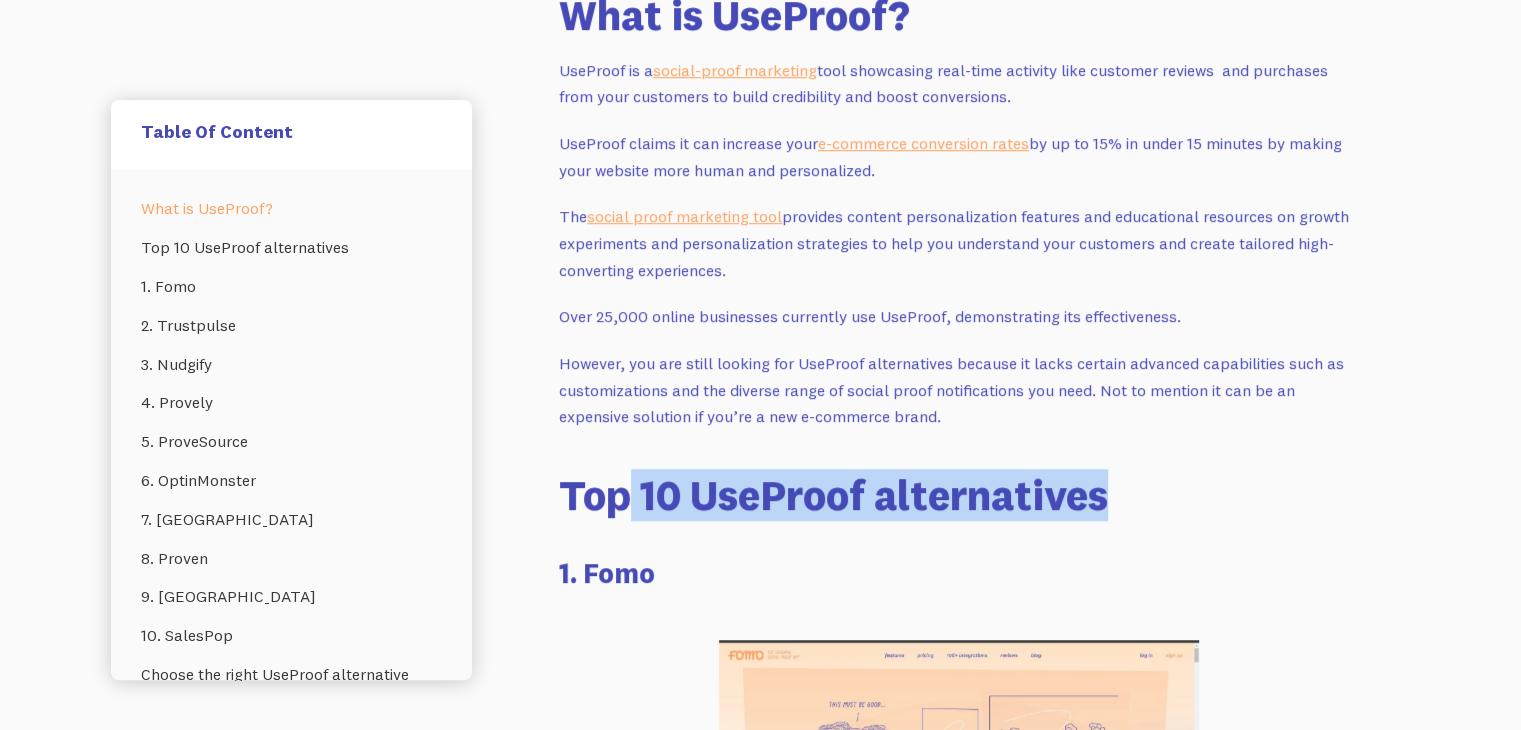 drag, startPoint x: 1152, startPoint y: 500, endPoint x: 621, endPoint y: 482, distance: 531.305 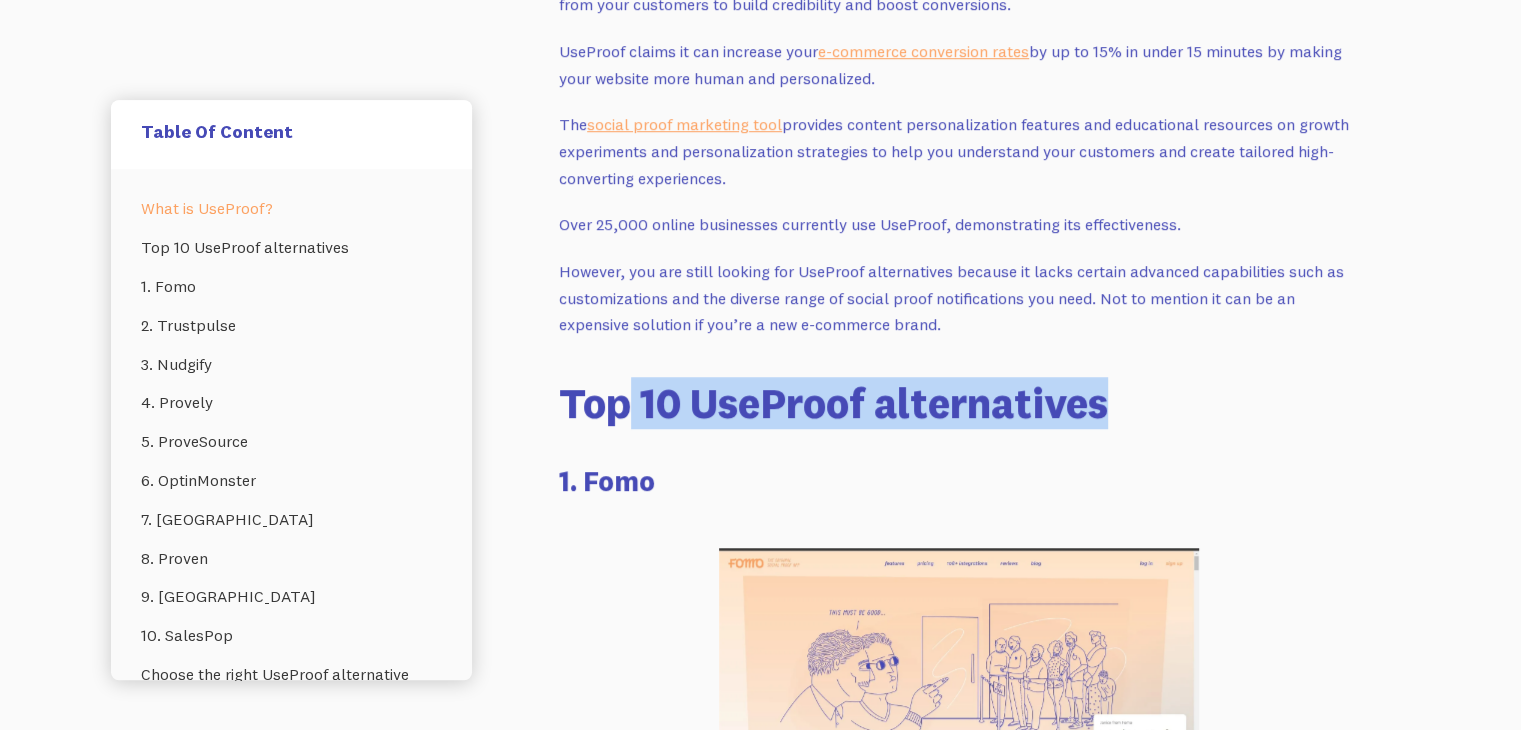 scroll, scrollTop: 1400, scrollLeft: 0, axis: vertical 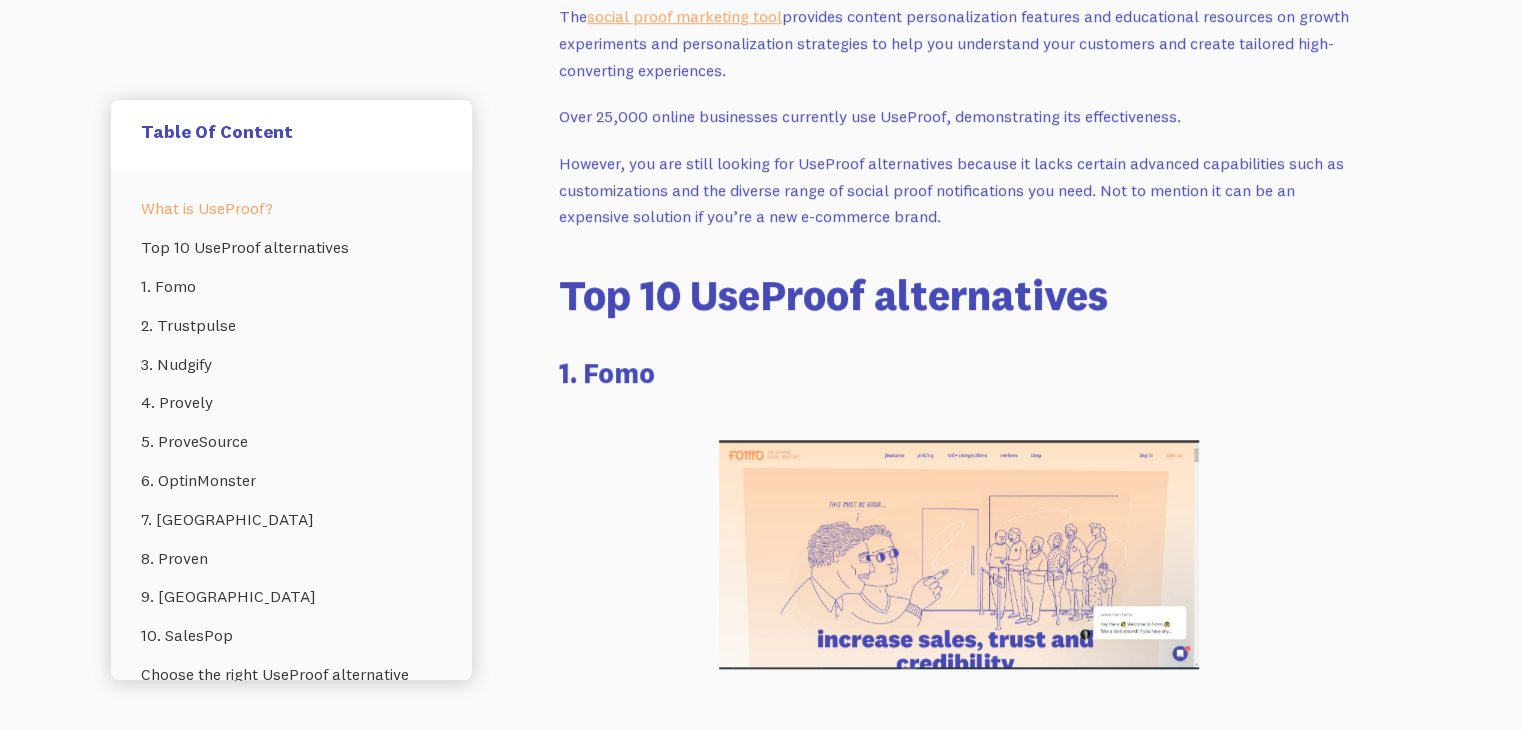 click on "1. Fomo" at bounding box center (959, 372) 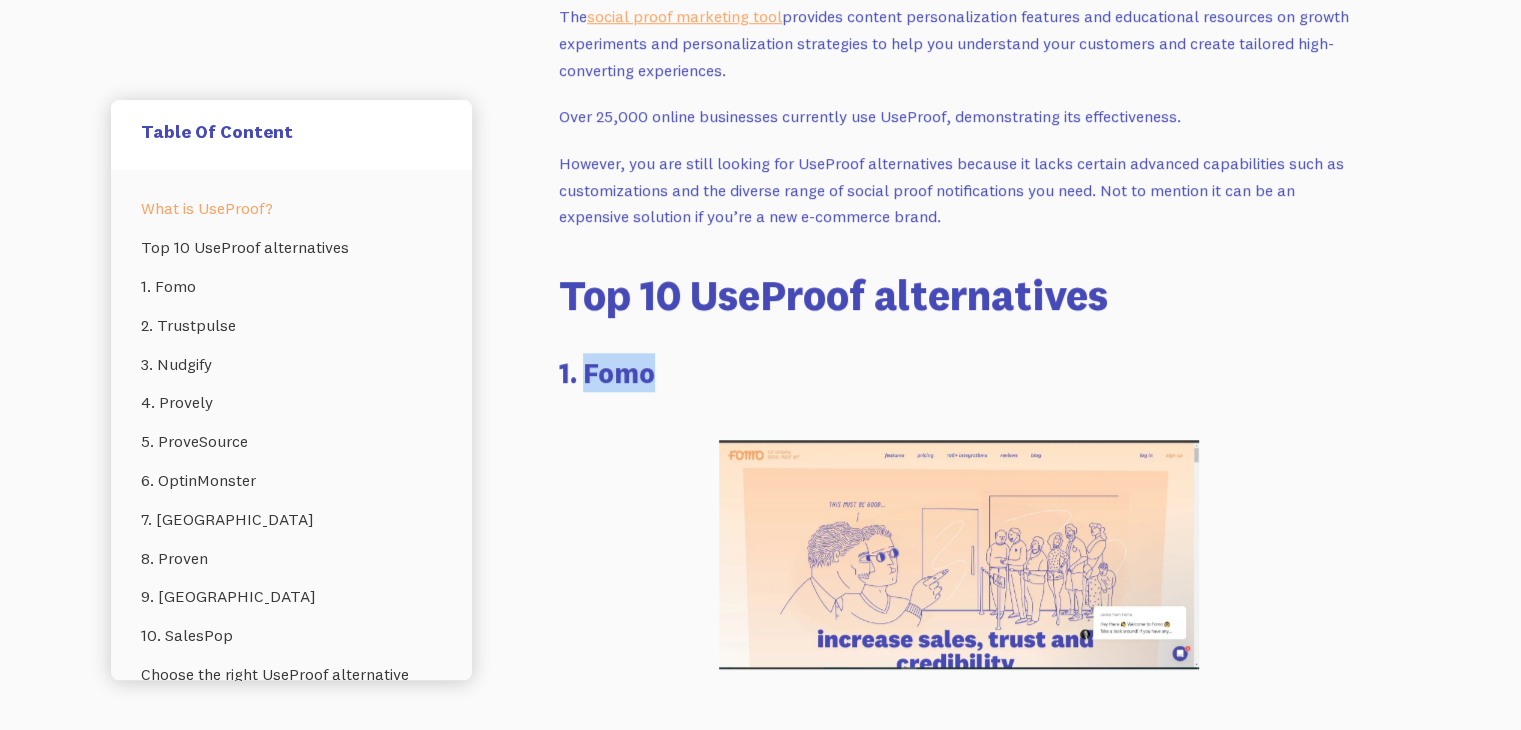 drag, startPoint x: 657, startPoint y: 372, endPoint x: 581, endPoint y: 372, distance: 76 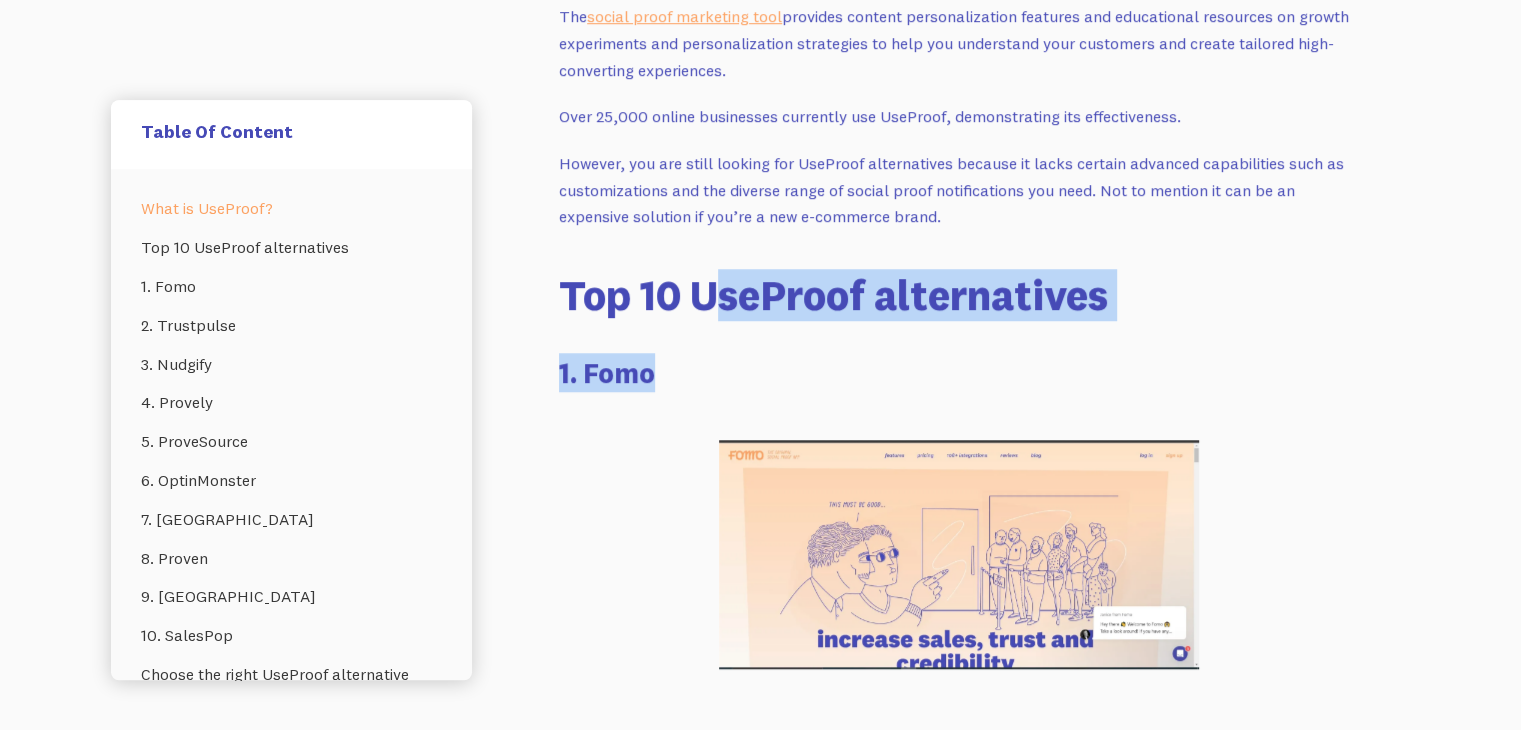 drag, startPoint x: 716, startPoint y: 289, endPoint x: 1143, endPoint y: 355, distance: 432.0706 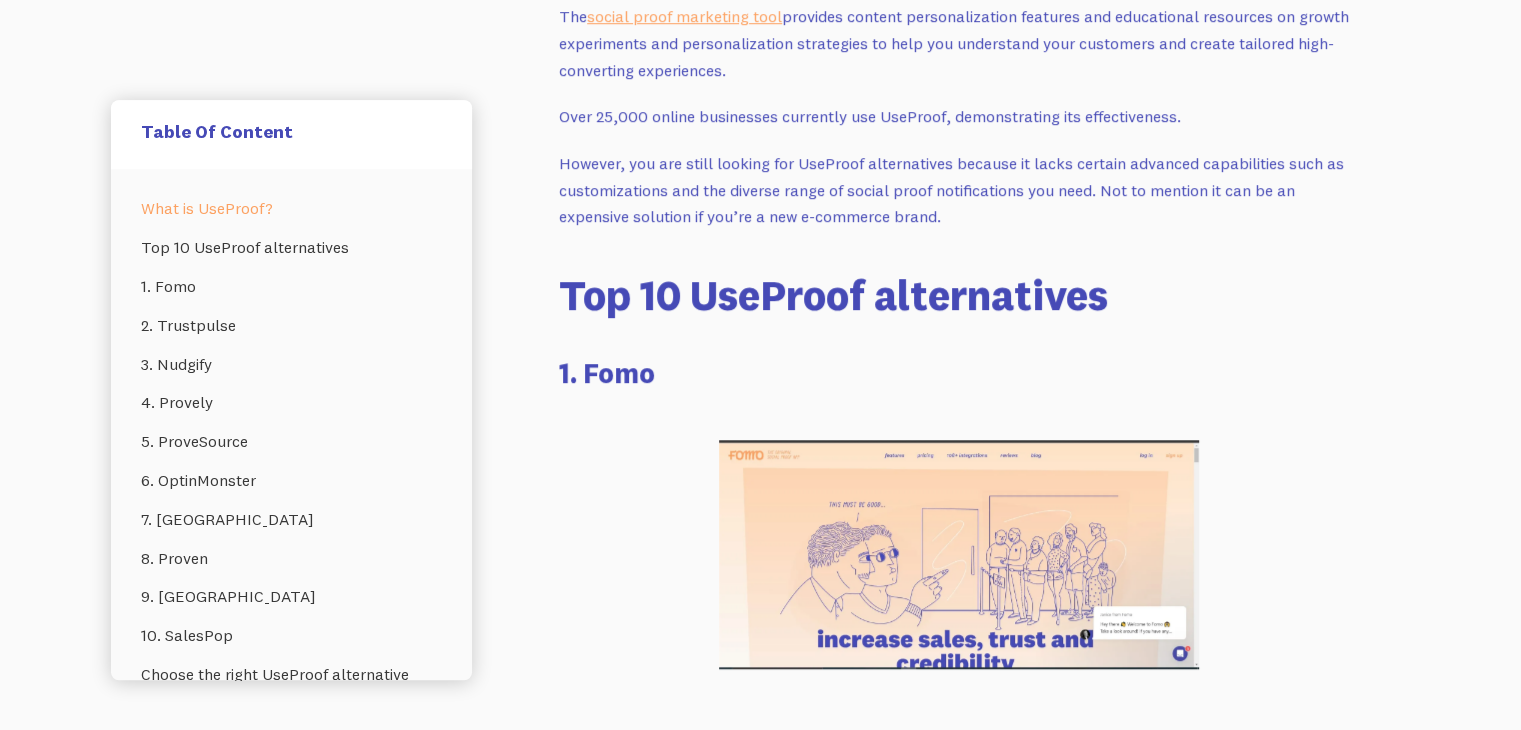 click on "1. Fomo" at bounding box center (959, 372) 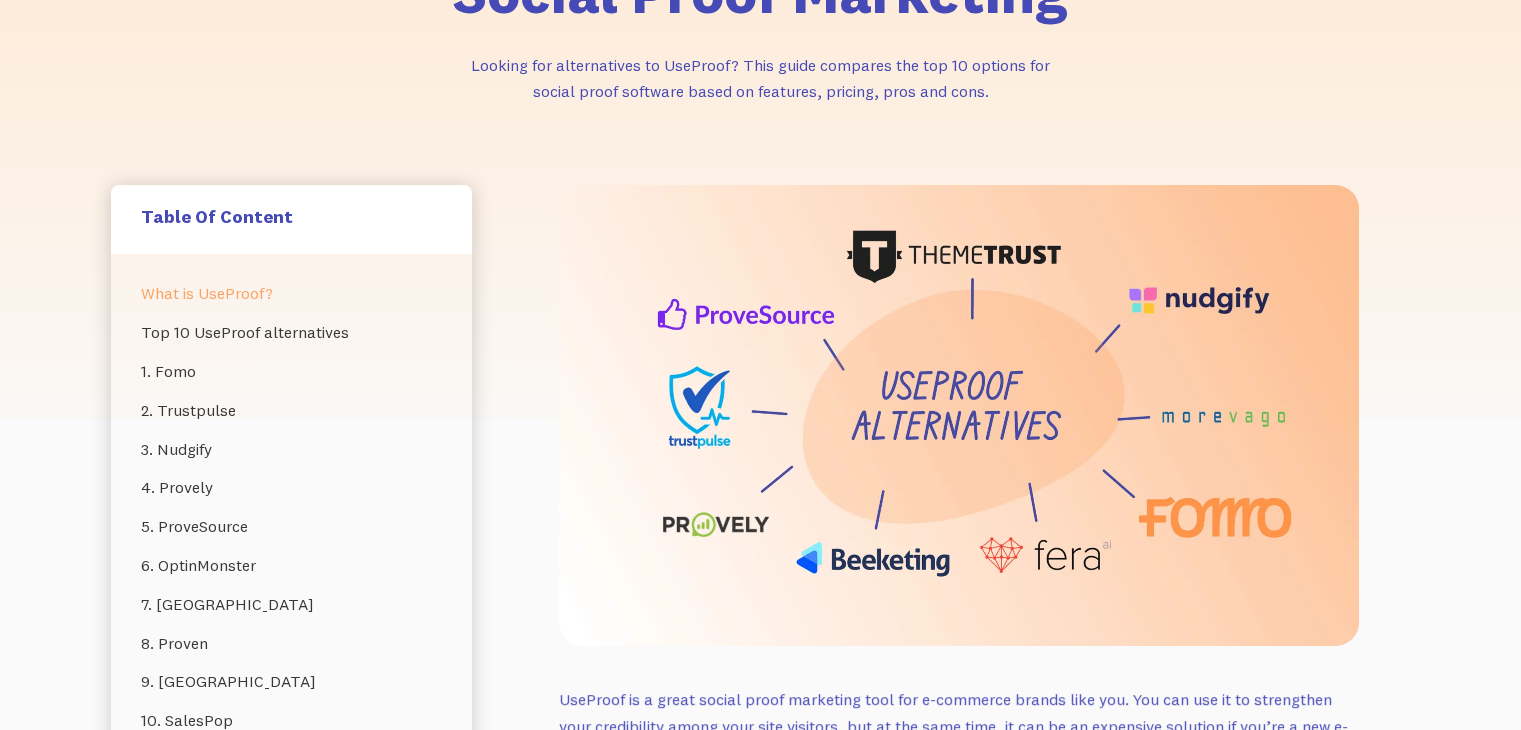 scroll, scrollTop: 310, scrollLeft: 0, axis: vertical 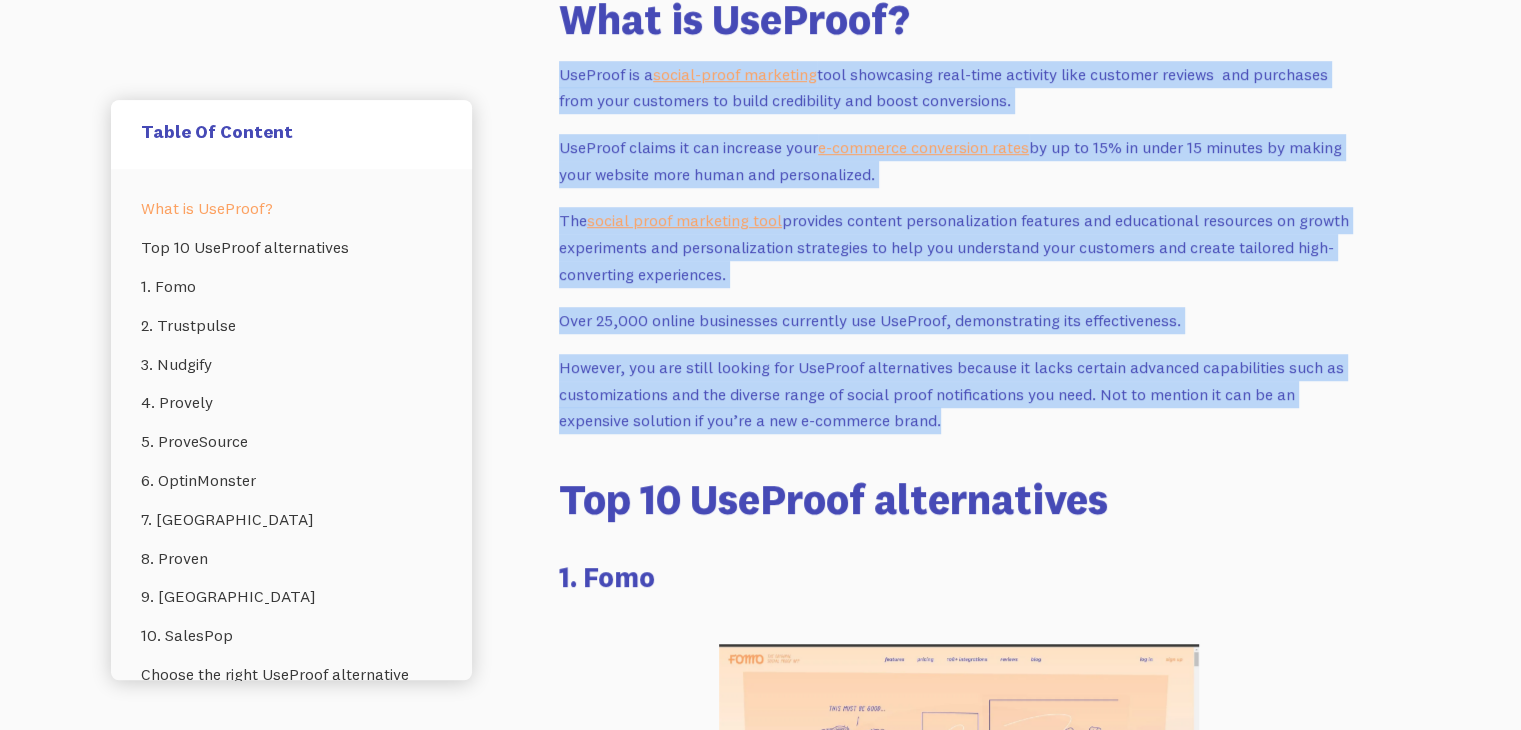 copy on "UseProof is a  social-proof marketing  tool showcasing real-time activity like customer reviews  and purchases from your customers to build credibility and boost conversions.  UseProof claims it can increase your  e-commerce conversion rates  by up to 15% in under 15 minutes by making your website more human and personalized.  The  social proof marketing tool  provides content personalization features and educational resources on growth experiments and personalization strategies to help you understand your customers and create tailored high-converting experiences.  Over 25,000 online businesses currently use UseProof, demonstrating its effectiveness.  However, you are still looking for UseProof alternatives because it lacks certain advanced capabilities such as customizations and the diverse range of social proof notifications you need. Not to mention it can be an expensive solution if you’re a new e-commerce brand." 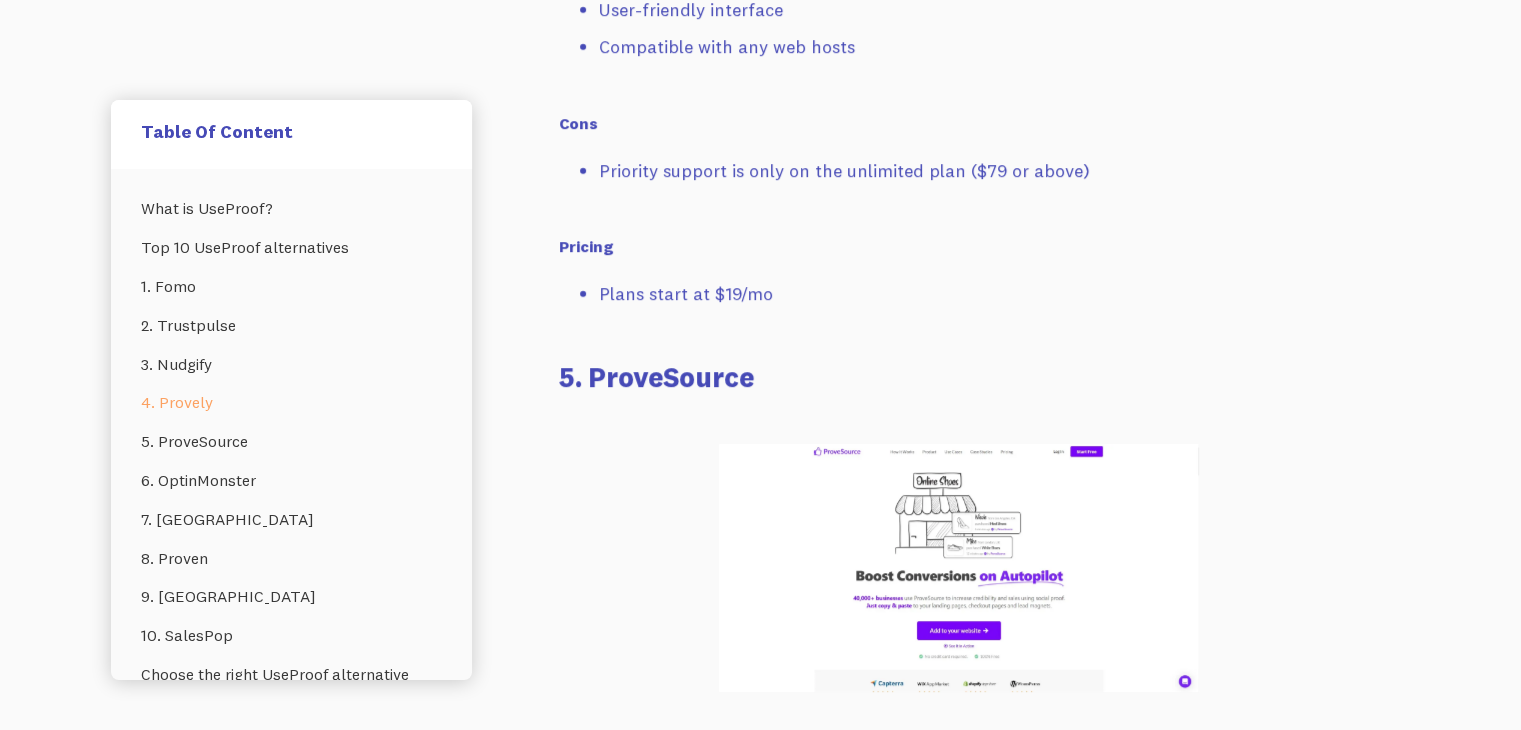 scroll, scrollTop: 6892, scrollLeft: 0, axis: vertical 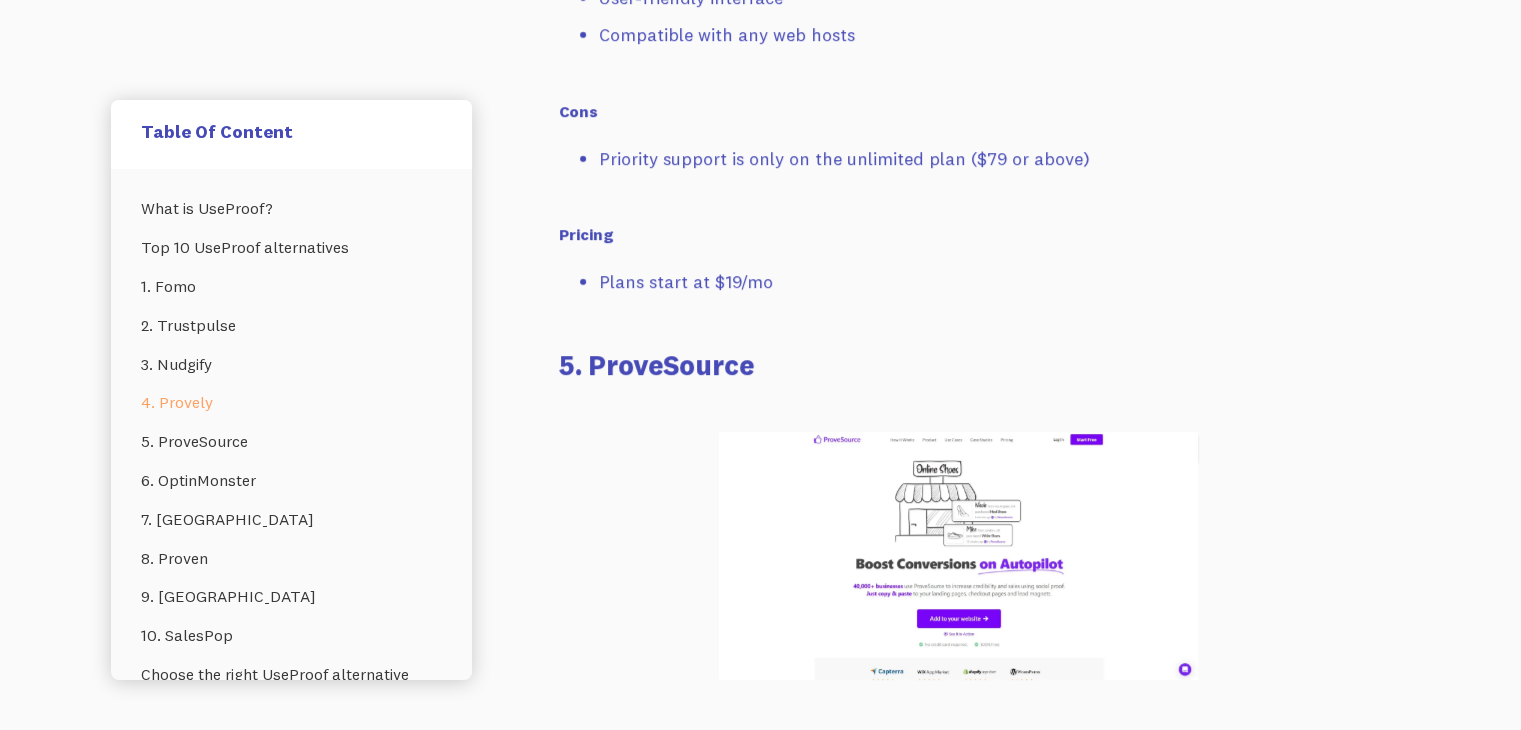 click on "5. ProveSource" at bounding box center [959, 364] 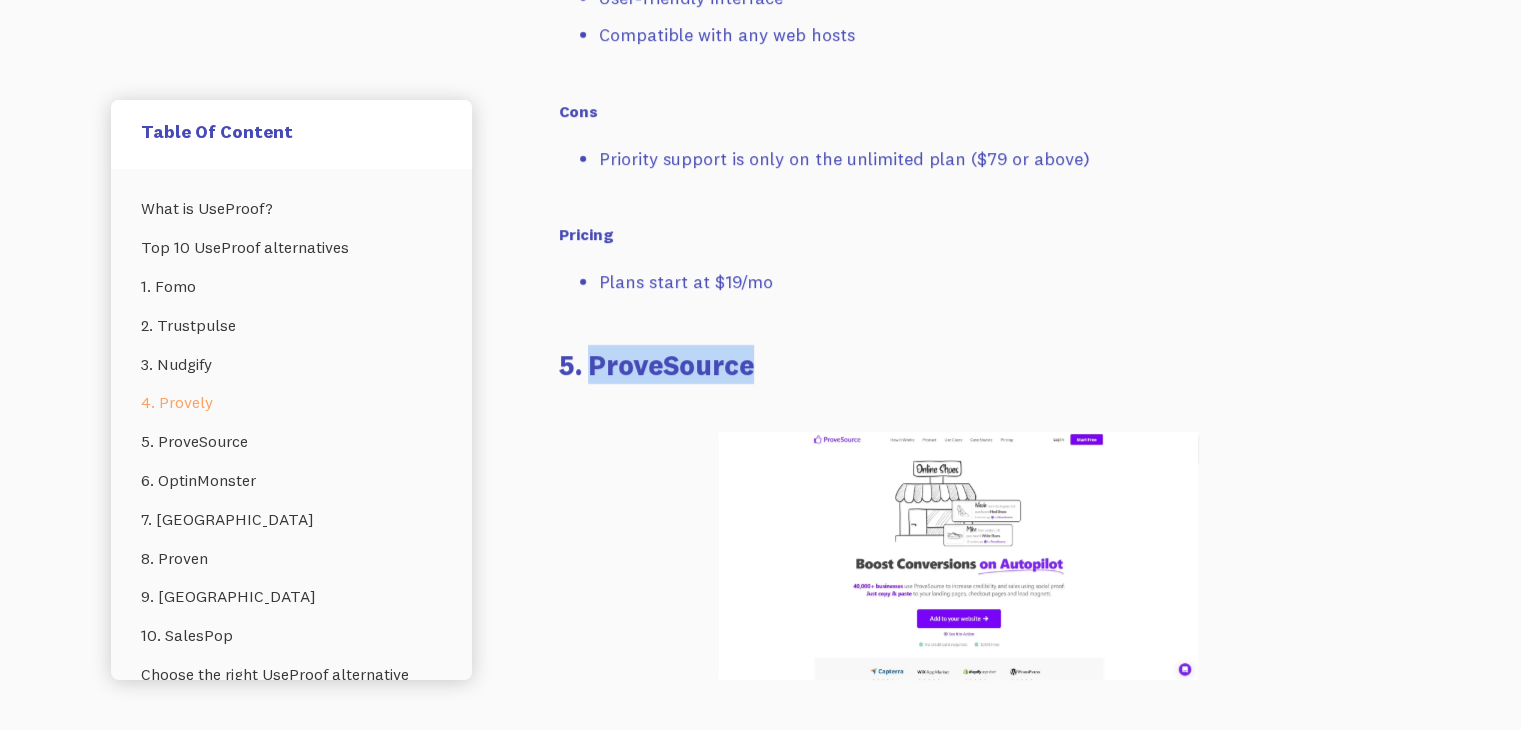 click on "5. ProveSource" at bounding box center [959, 364] 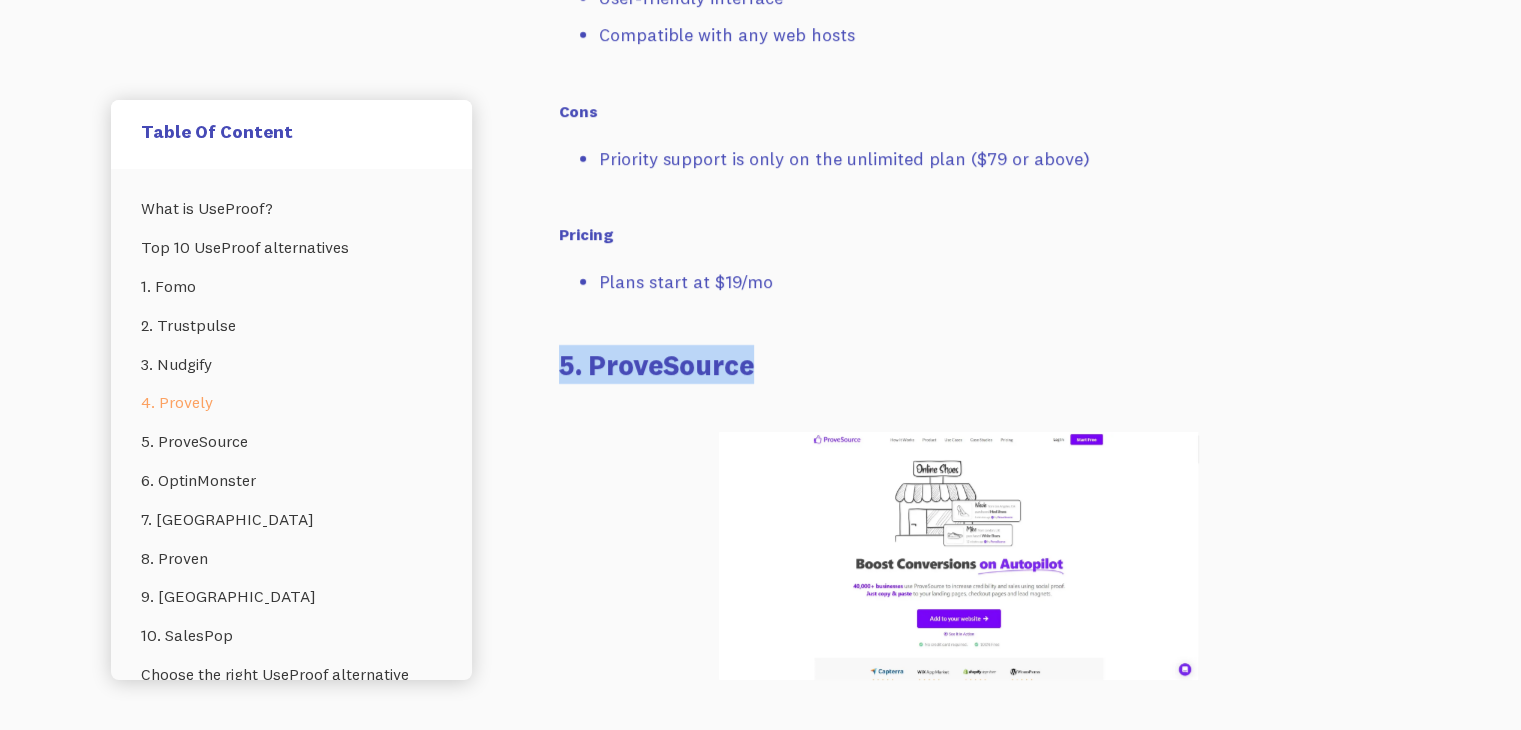 click on "5. ProveSource" at bounding box center (959, 364) 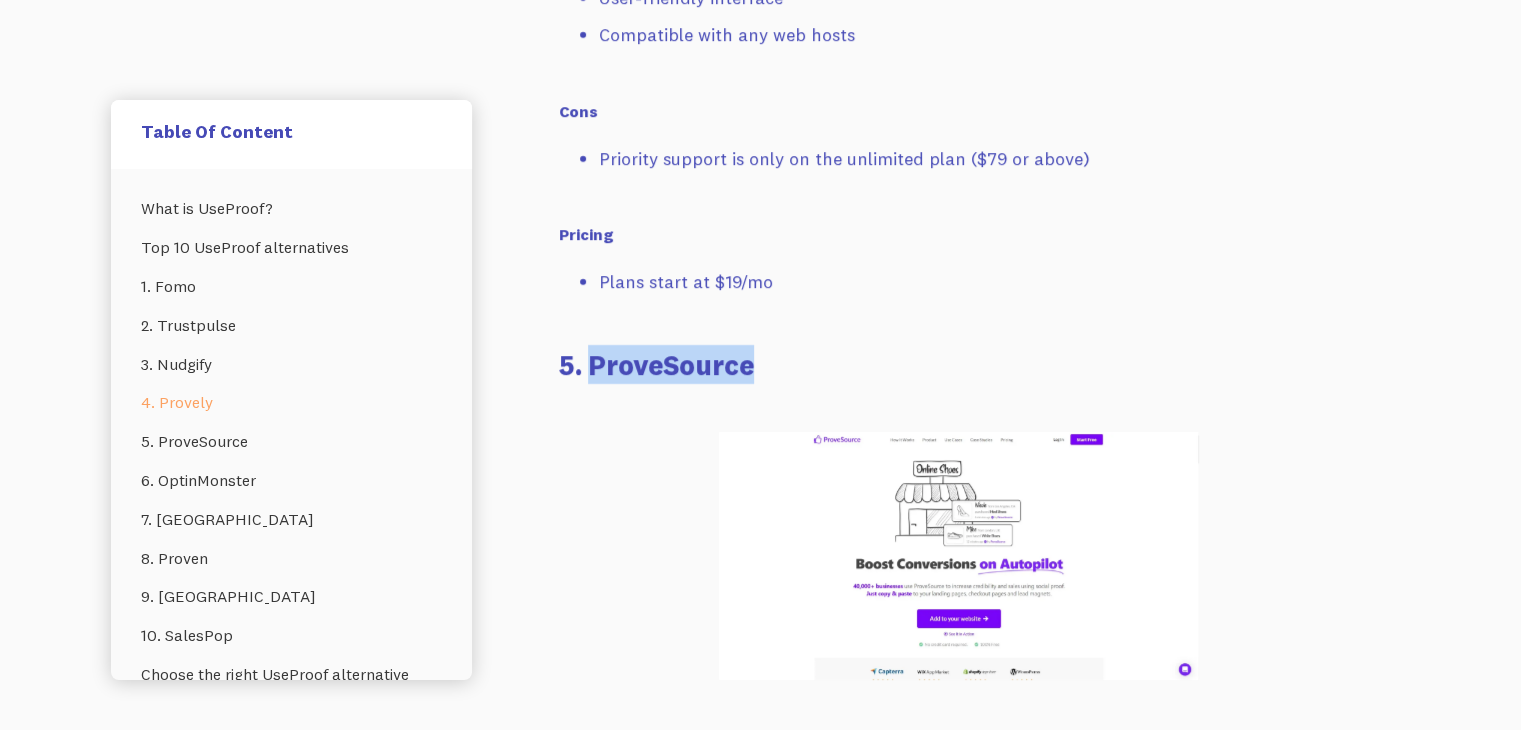 copy on "ProveSource" 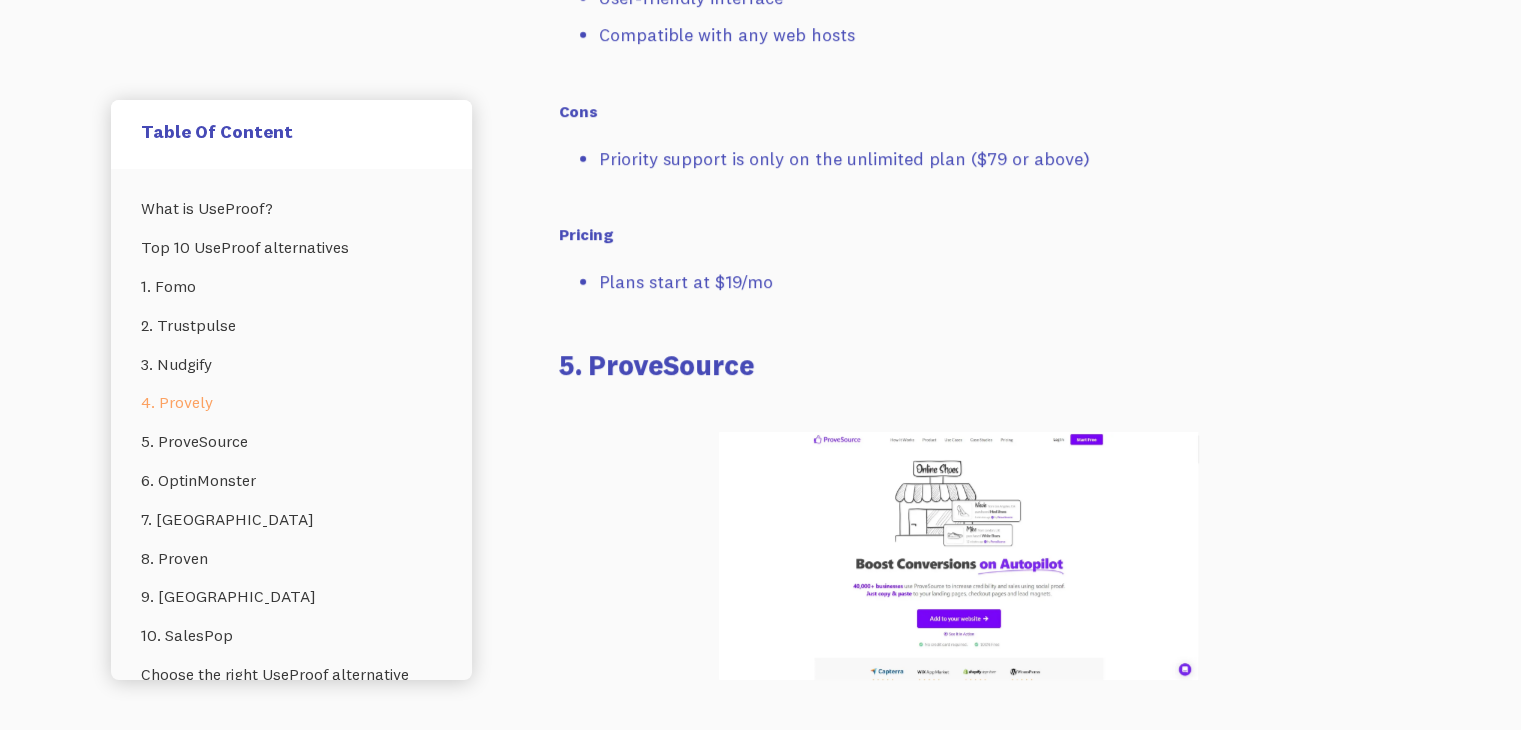 click on "UseProof is a great social proof marketing tool for e-commerce brands like you. You can use it to strengthen your credibility among your site visitors, but at the same time, it can be an expensive solution if you’re a new e-commerce brand and just getting started with social-proof marketing software. This is why we’ve created a list of ten different UseProof alternatives with a breakdown of the features, pros and cons.  What is UseProof? UseProof is a  social-proof marketing  tool showcasing real-time activity like customer reviews  and purchases from your customers to build credibility and boost conversions.  UseProof claims it can increase your  e-commerce conversion rates  by up to 15% in under 15 minutes by making your website more human and personalized.  The  social proof marketing tool  provides content personalization features and educational resources on growth experiments and personalization strategies to help you understand your customers and create tailored high-converting experiences." at bounding box center [959, 289] 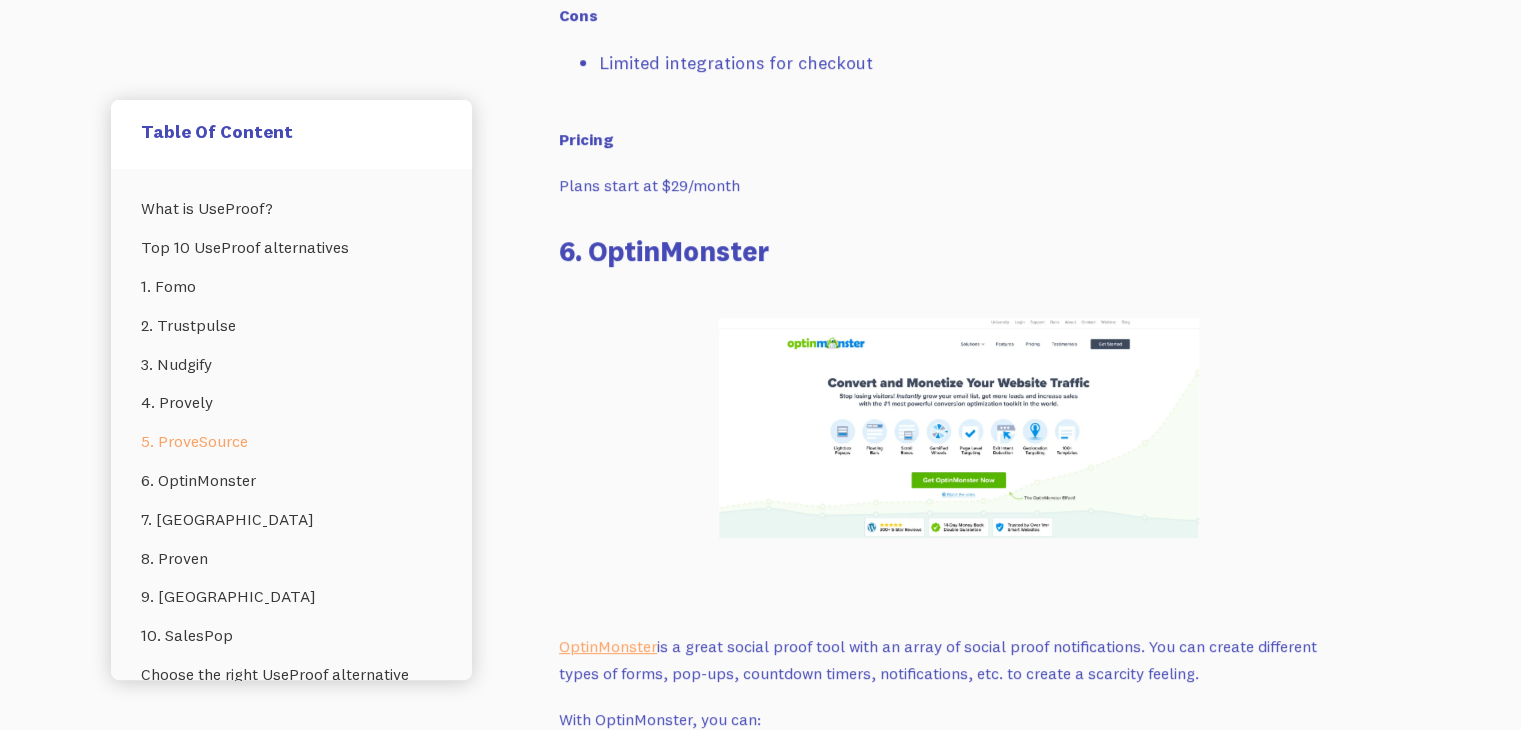 scroll, scrollTop: 7967, scrollLeft: 0, axis: vertical 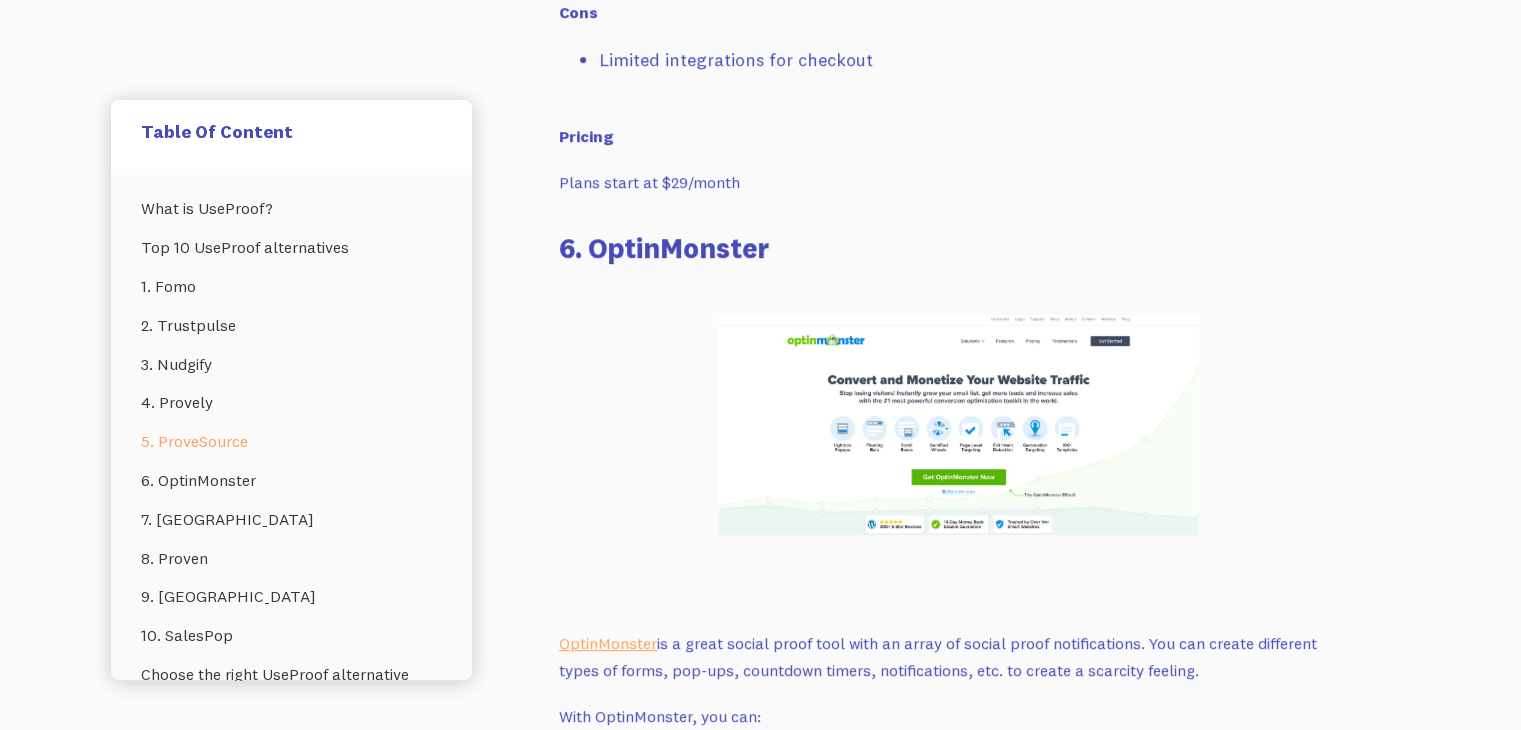 click on "6. OptinMonster" at bounding box center [959, 247] 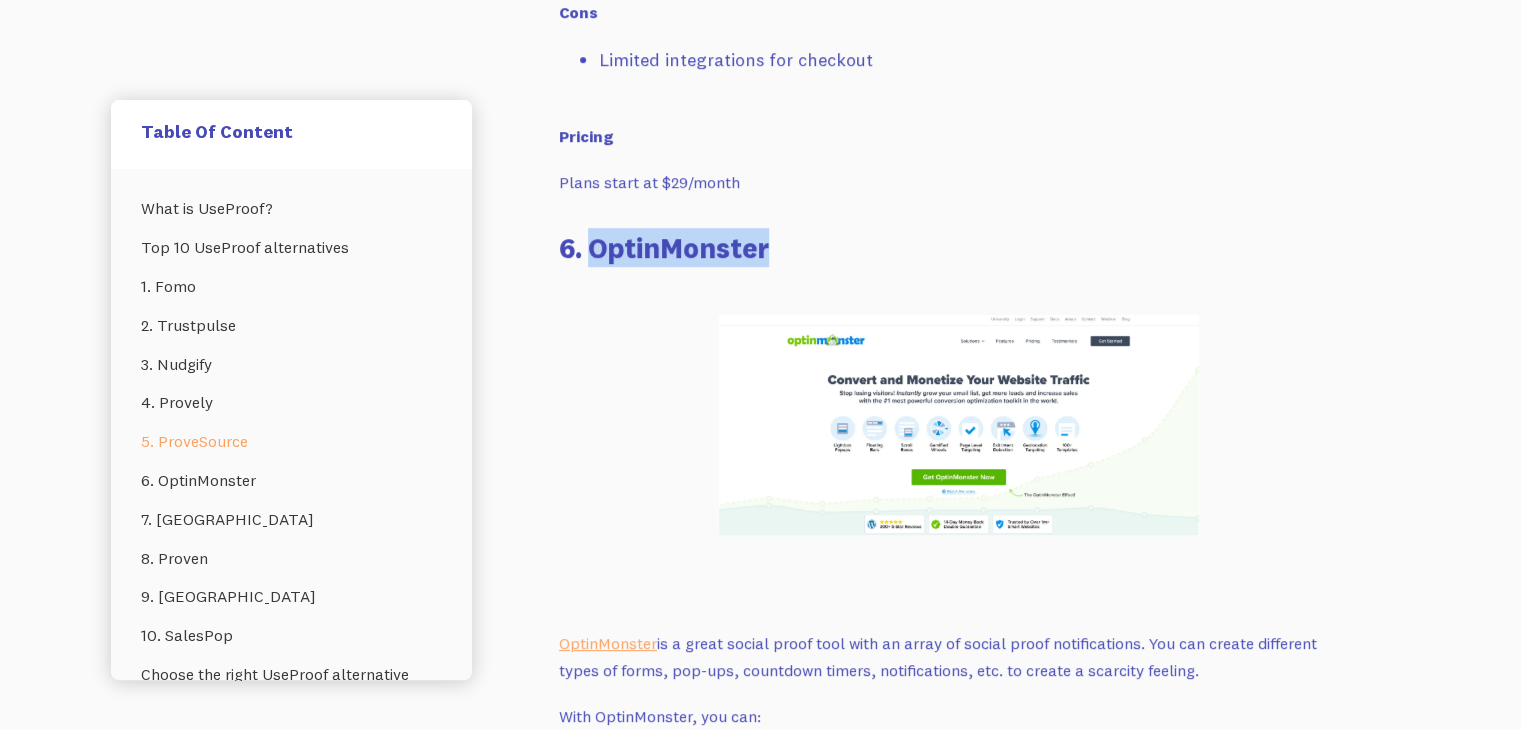 click on "6. OptinMonster" at bounding box center [959, 247] 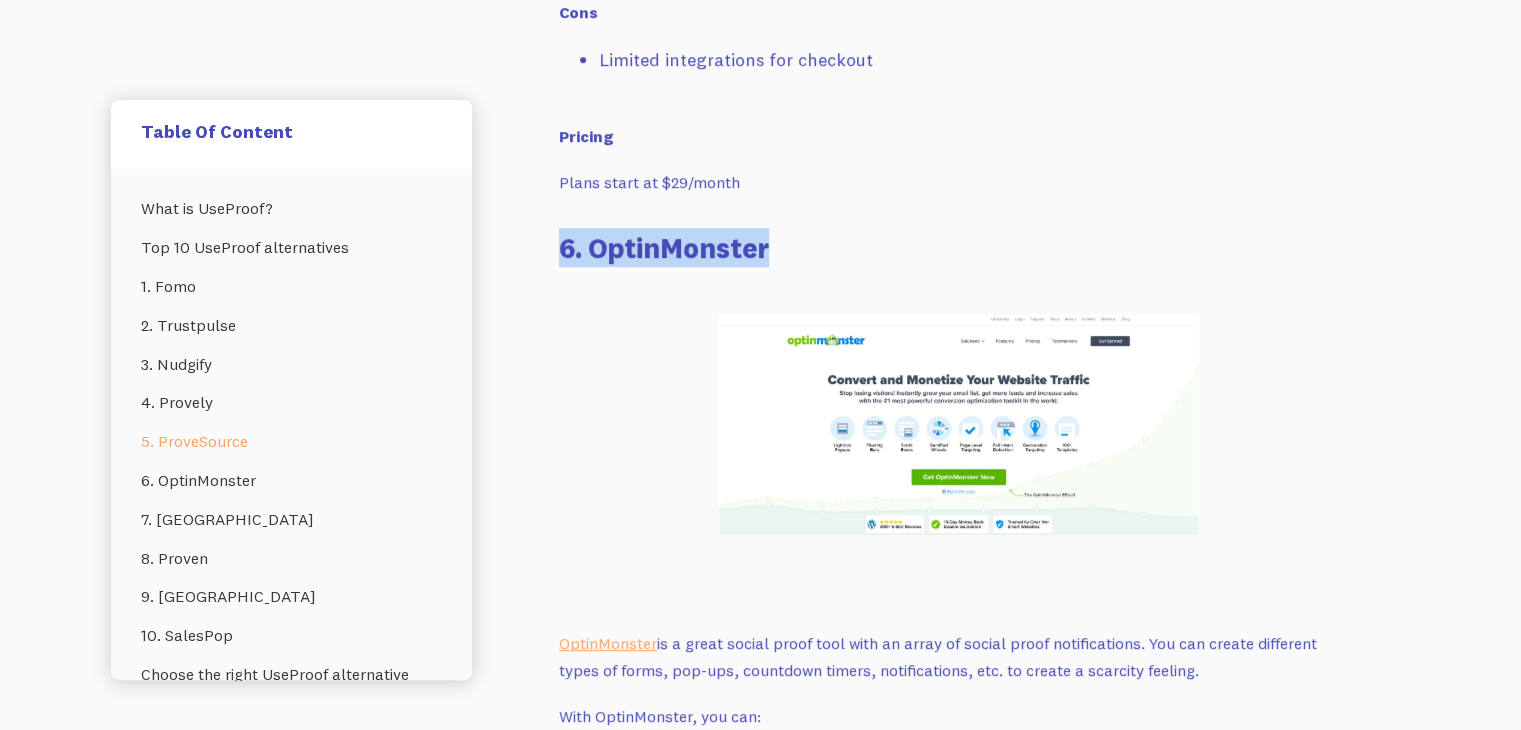 click on "6. OptinMonster" at bounding box center [959, 247] 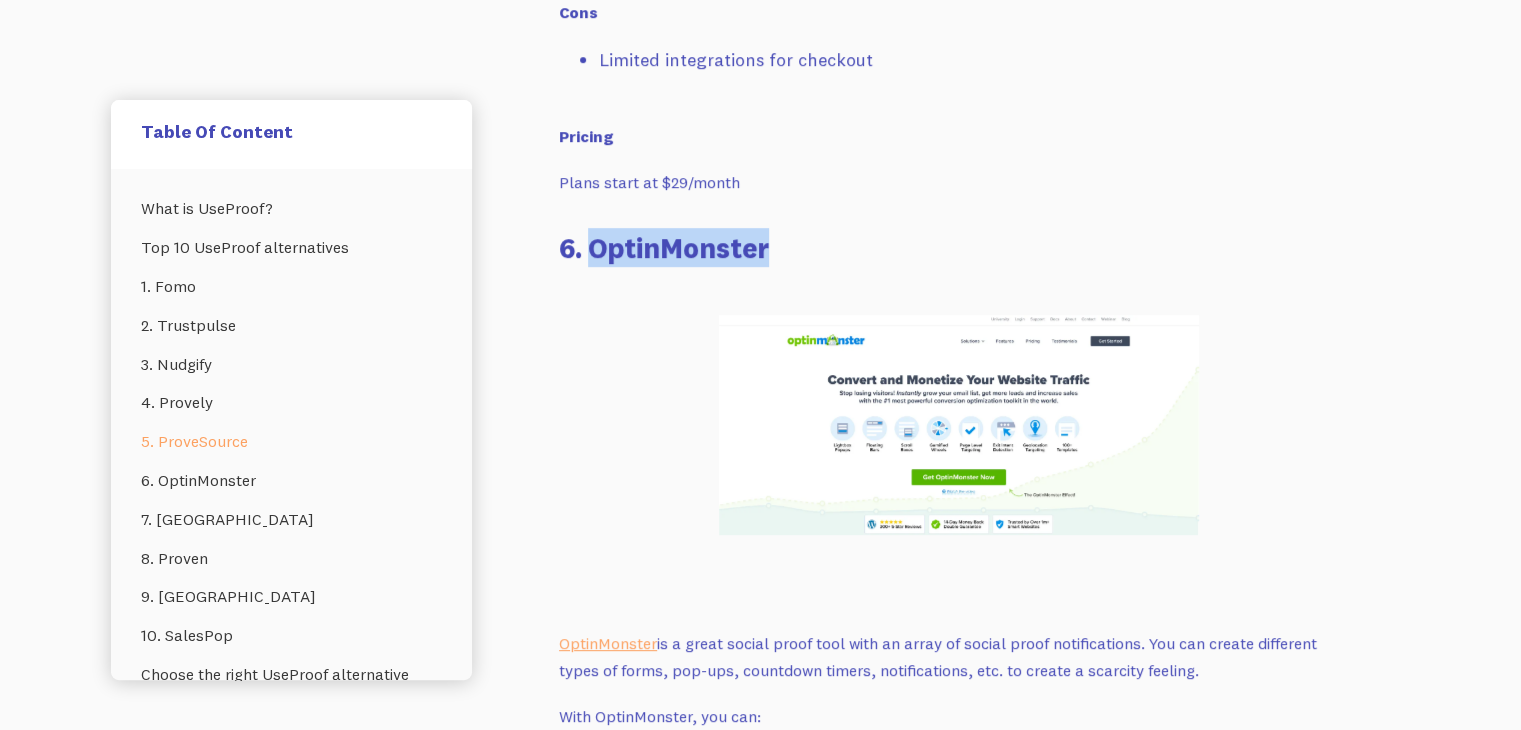 copy on "OptinMonster" 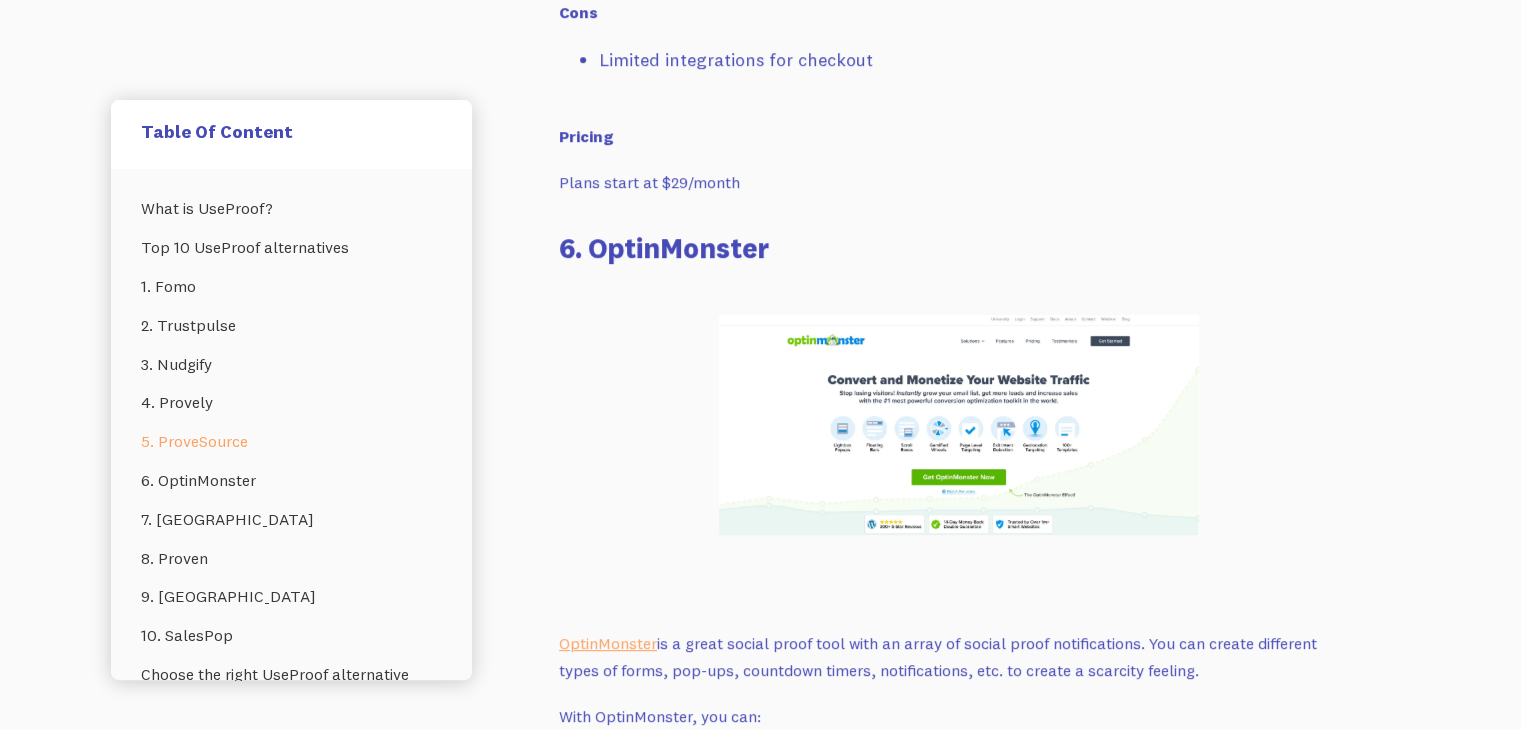 click on "UseProof is a great social proof marketing tool for e-commerce brands like you. You can use it to strengthen your credibility among your site visitors, but at the same time, it can be an expensive solution if you’re a new e-commerce brand and just getting started with social-proof marketing software. This is why we’ve created a list of ten different UseProof alternatives with a breakdown of the features, pros and cons.  What is UseProof? UseProof is a  social-proof marketing  tool showcasing real-time activity like customer reviews  and purchases from your customers to build credibility and boost conversions.  UseProof claims it can increase your  e-commerce conversion rates  by up to 15% in under 15 minutes by making your website more human and personalized.  The  social proof marketing tool  provides content personalization features and educational resources on growth experiments and personalization strategies to help you understand your customers and create tailored high-converting experiences." at bounding box center (959, -535) 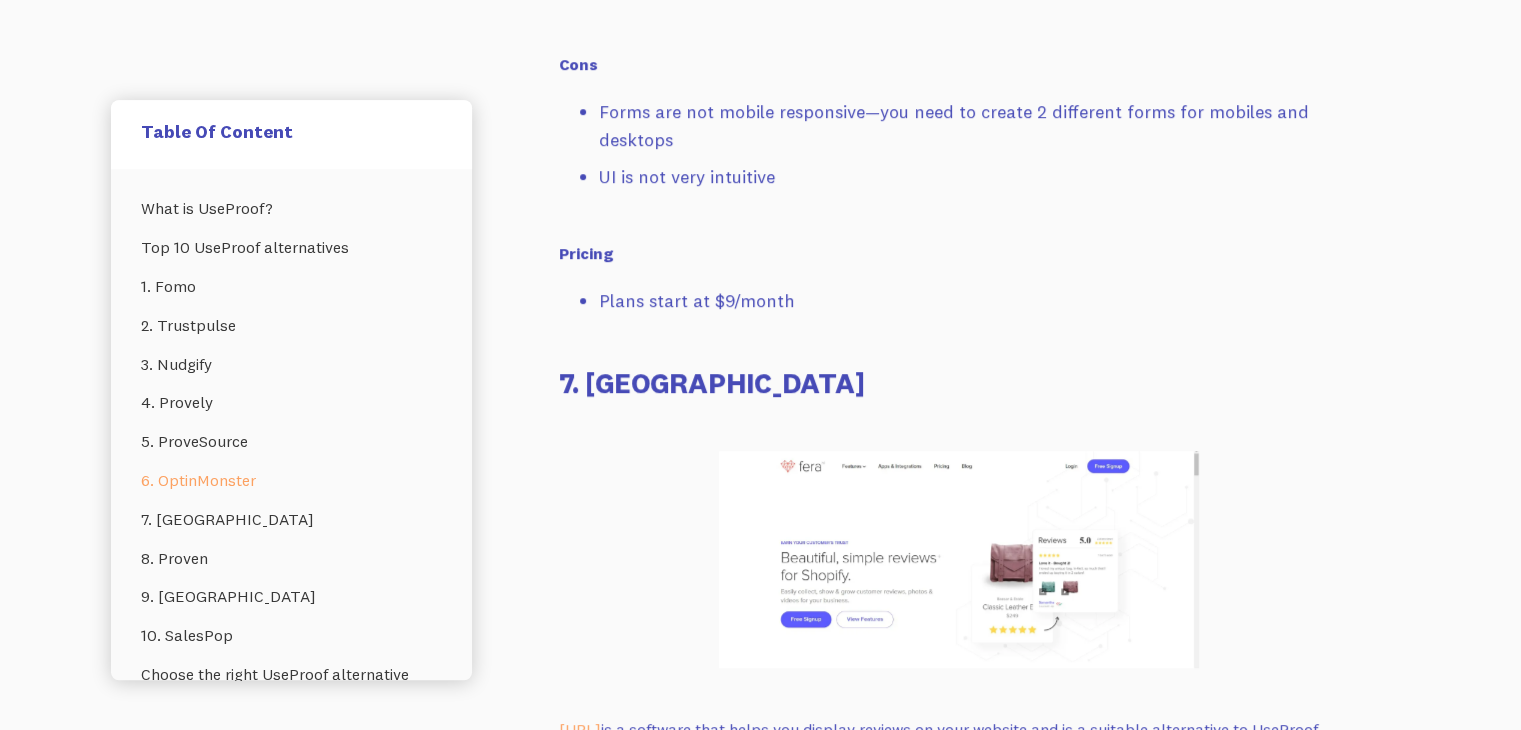 scroll, scrollTop: 9140, scrollLeft: 0, axis: vertical 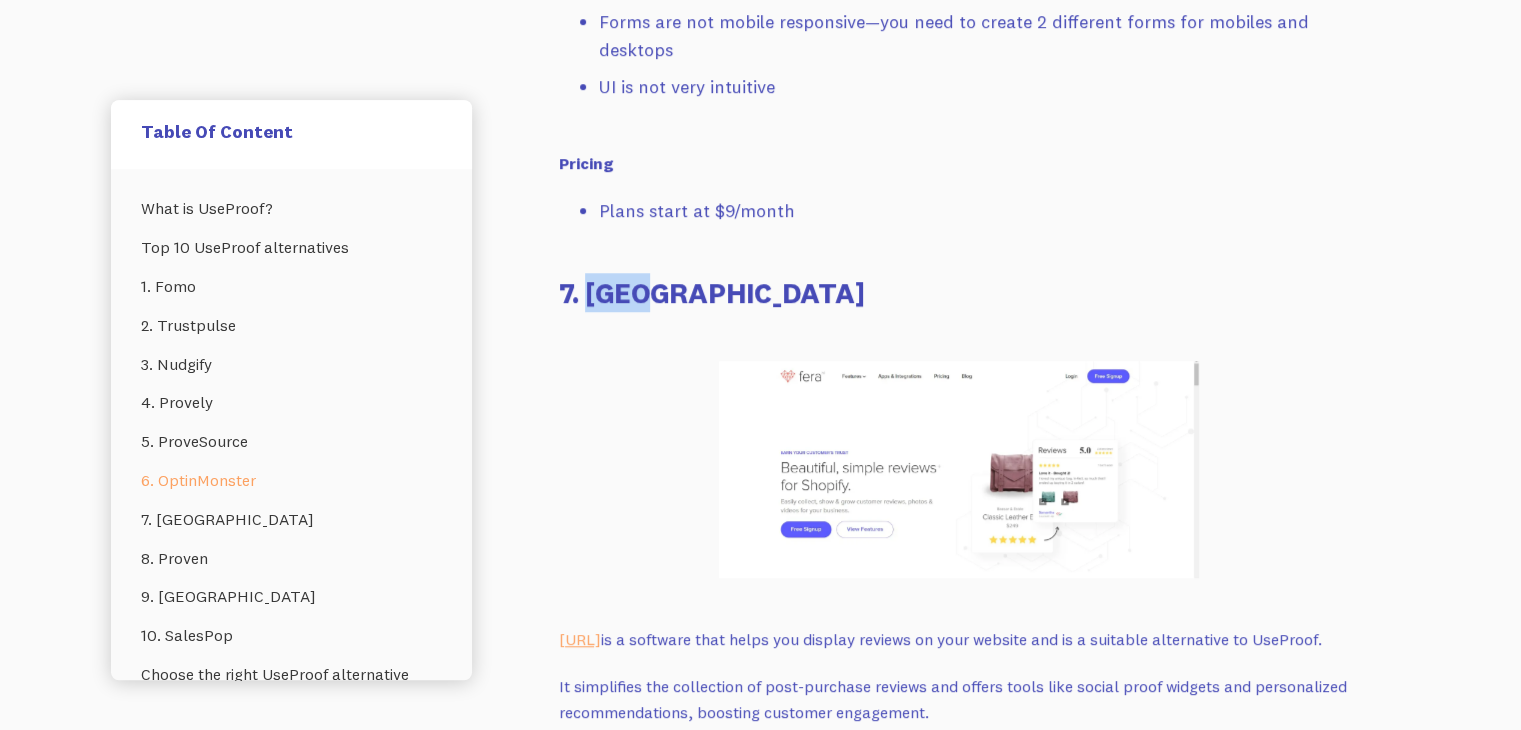 copy on "Fera" 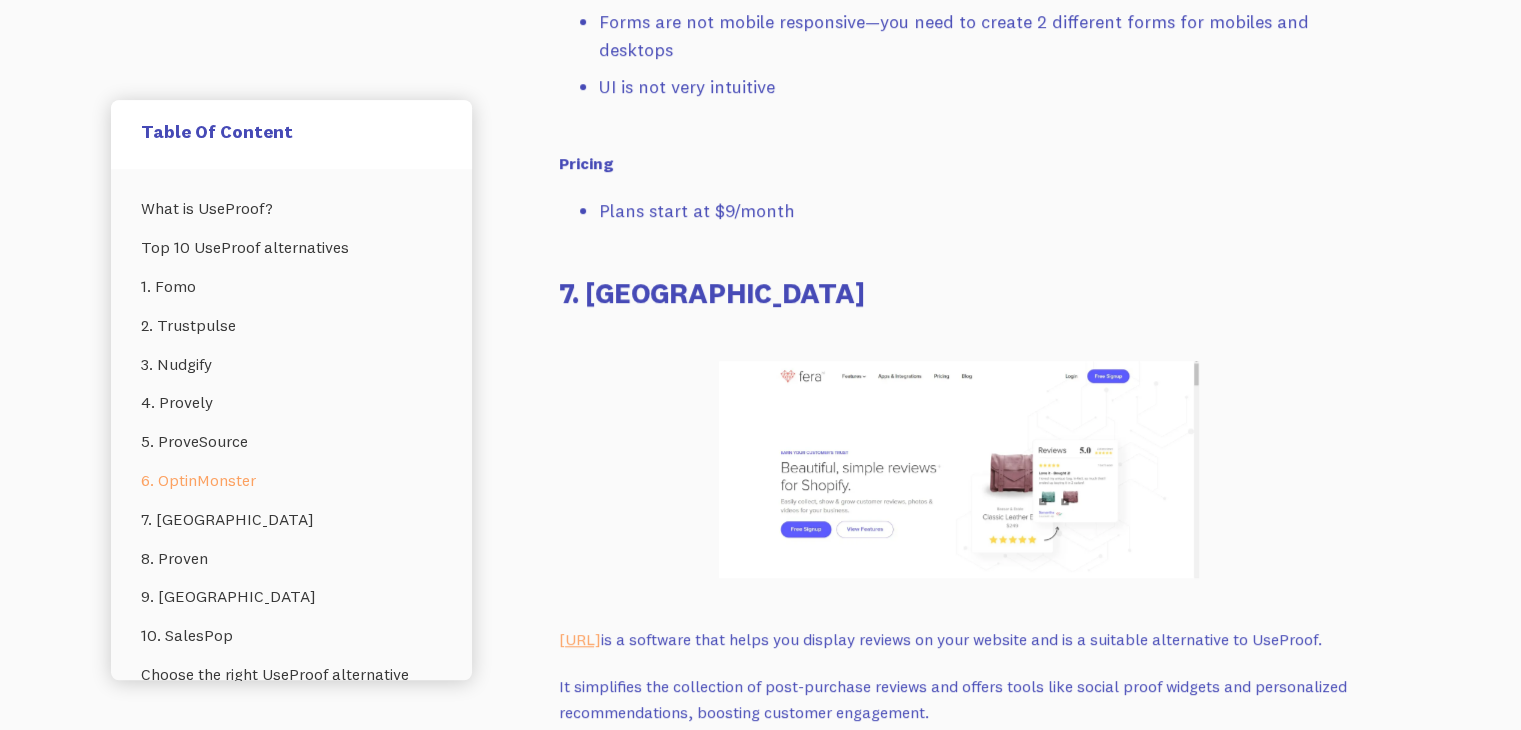 click on "UseProof is a great social proof marketing tool for e-commerce brands like you. You can use it to strengthen your credibility among your site visitors, but at the same time, it can be an expensive solution if you’re a new e-commerce brand and just getting started with social-proof marketing software. This is why we’ve created a list of ten different UseProof alternatives with a breakdown of the features, pros and cons.  What is UseProof? UseProof is a  social-proof marketing  tool showcasing real-time activity like customer reviews  and purchases from your customers to build credibility and boost conversions.  UseProof claims it can increase your  e-commerce conversion rates  by up to 15% in under 15 minutes by making your website more human and personalized.  The  social proof marketing tool  provides content personalization features and educational resources on growth experiments and personalization strategies to help you understand your customers and create tailored high-converting experiences." at bounding box center (959, -1708) 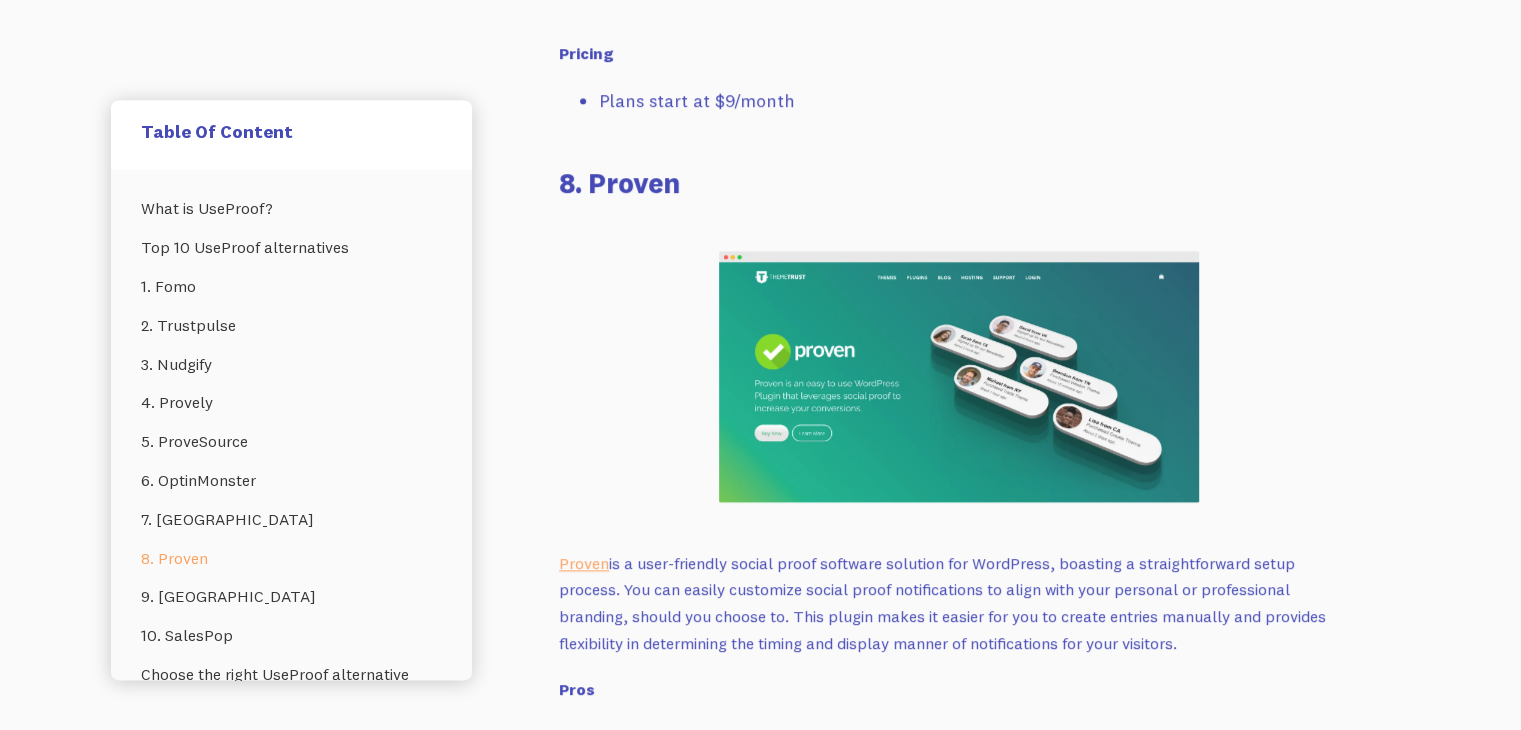 scroll, scrollTop: 10415, scrollLeft: 0, axis: vertical 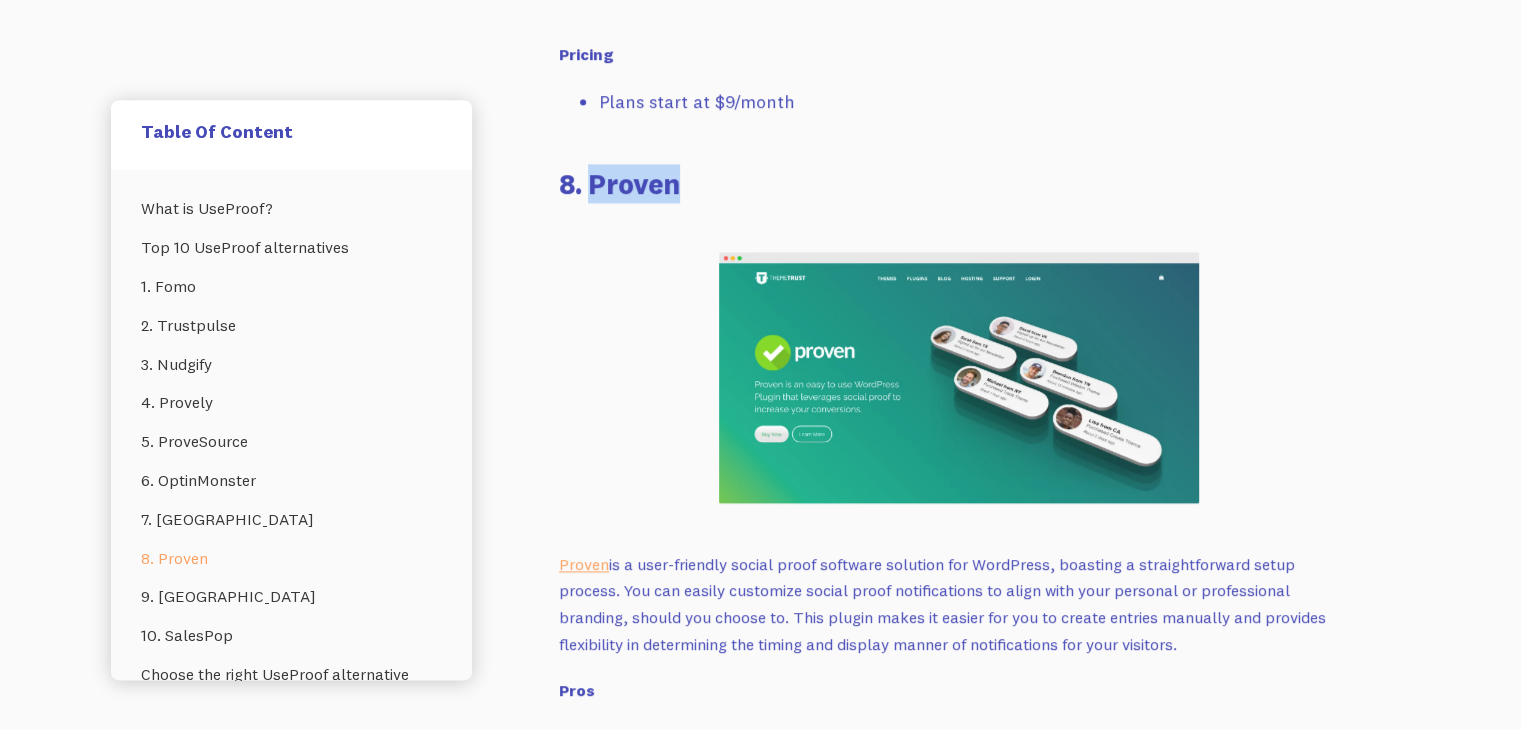 copy on "Proven" 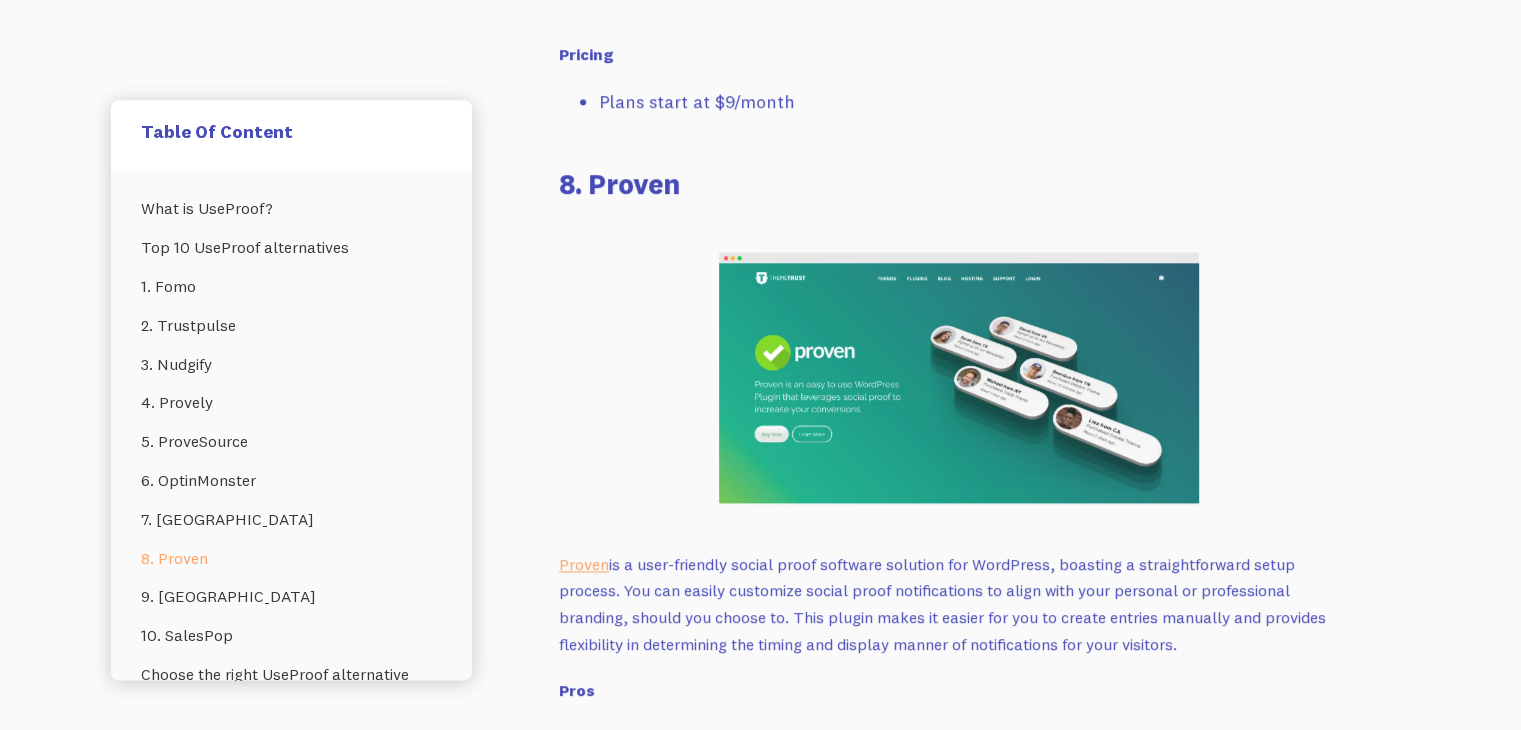 click on "Proven  is a user-friendly social proof software solution for WordPress, boasting a straightforward setup process. You can easily customize social proof notifications to align with your personal or professional branding, should you choose to. This plugin makes it easier for you to create entries manually and provides flexibility in determining the timing and display manner of notifications for your visitors." at bounding box center [959, 604] 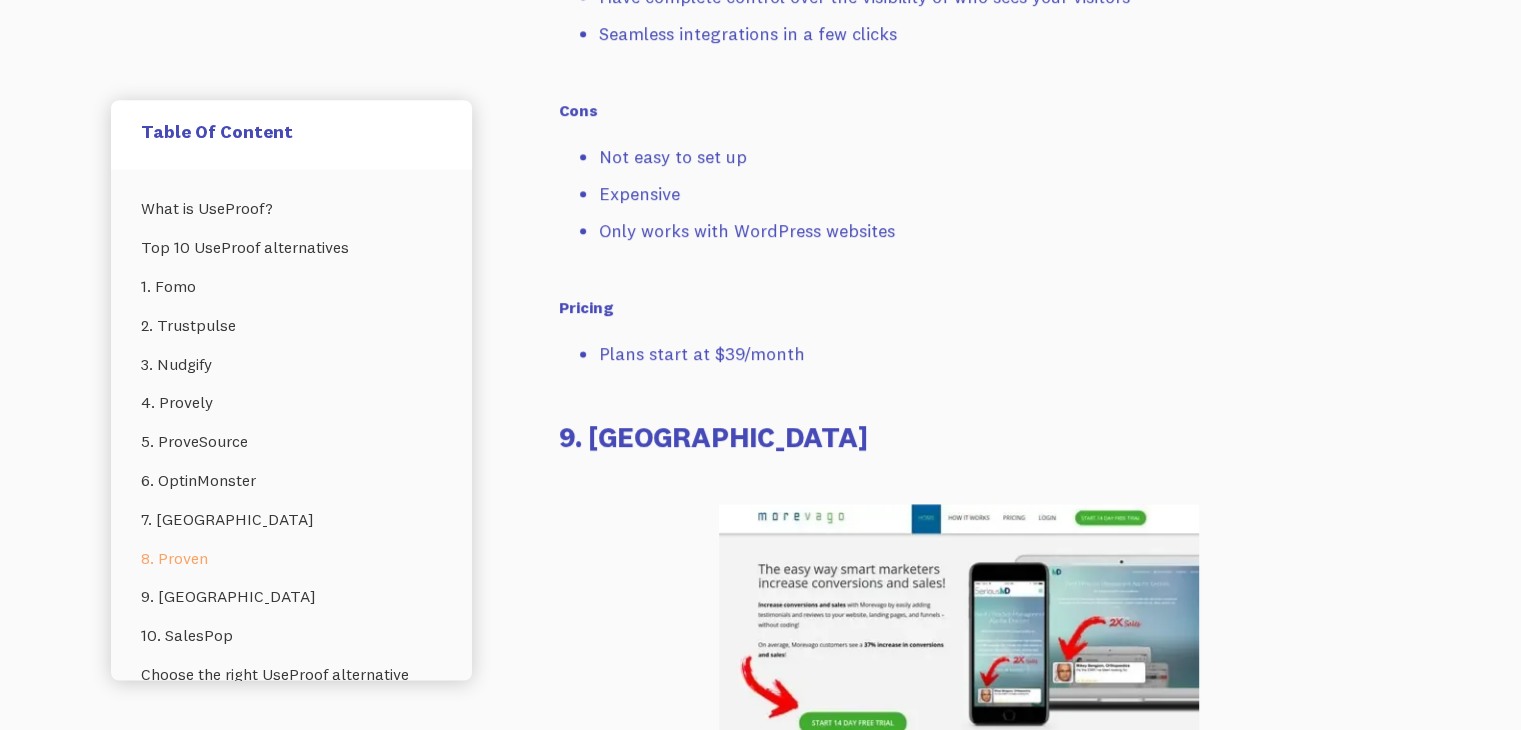 scroll, scrollTop: 11168, scrollLeft: 0, axis: vertical 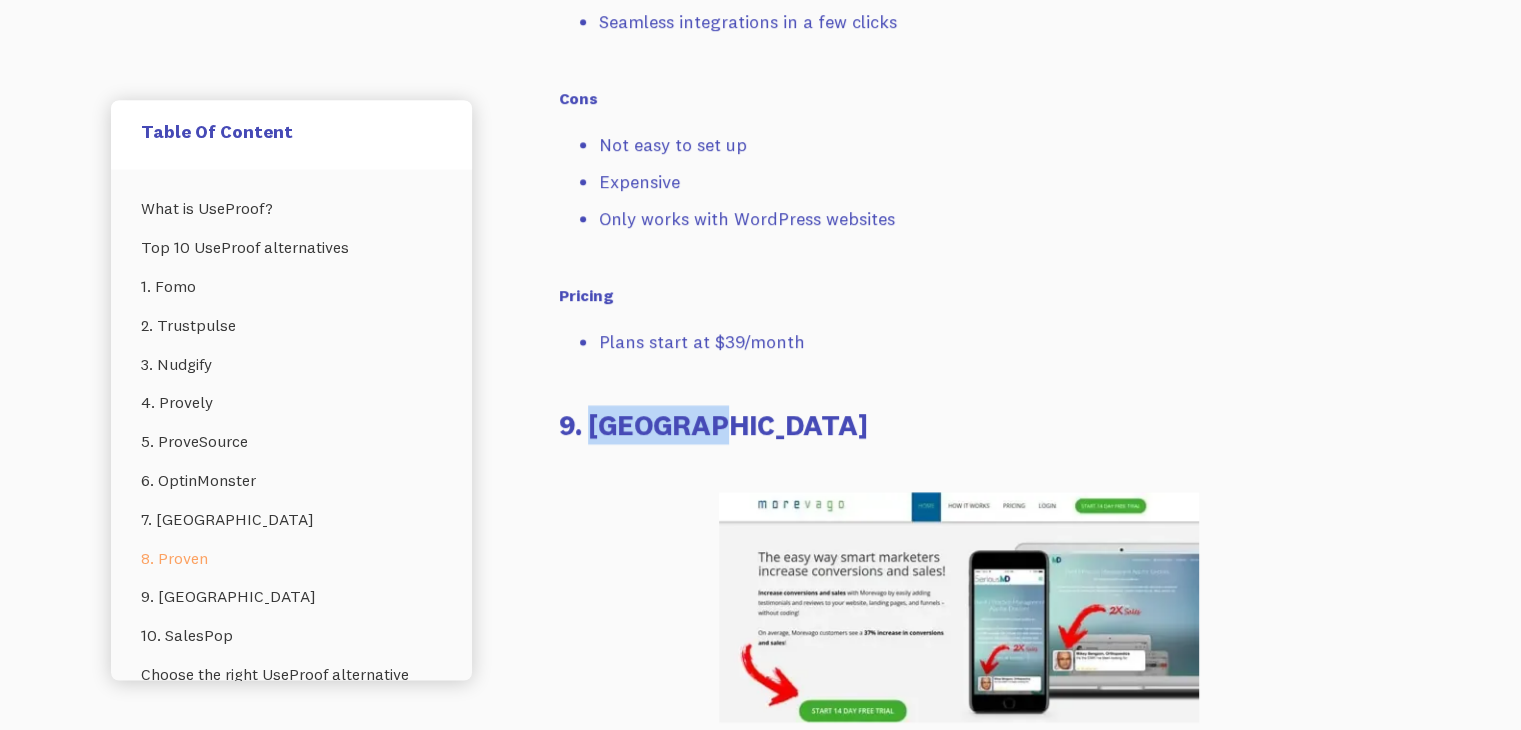 copy on "Morevago" 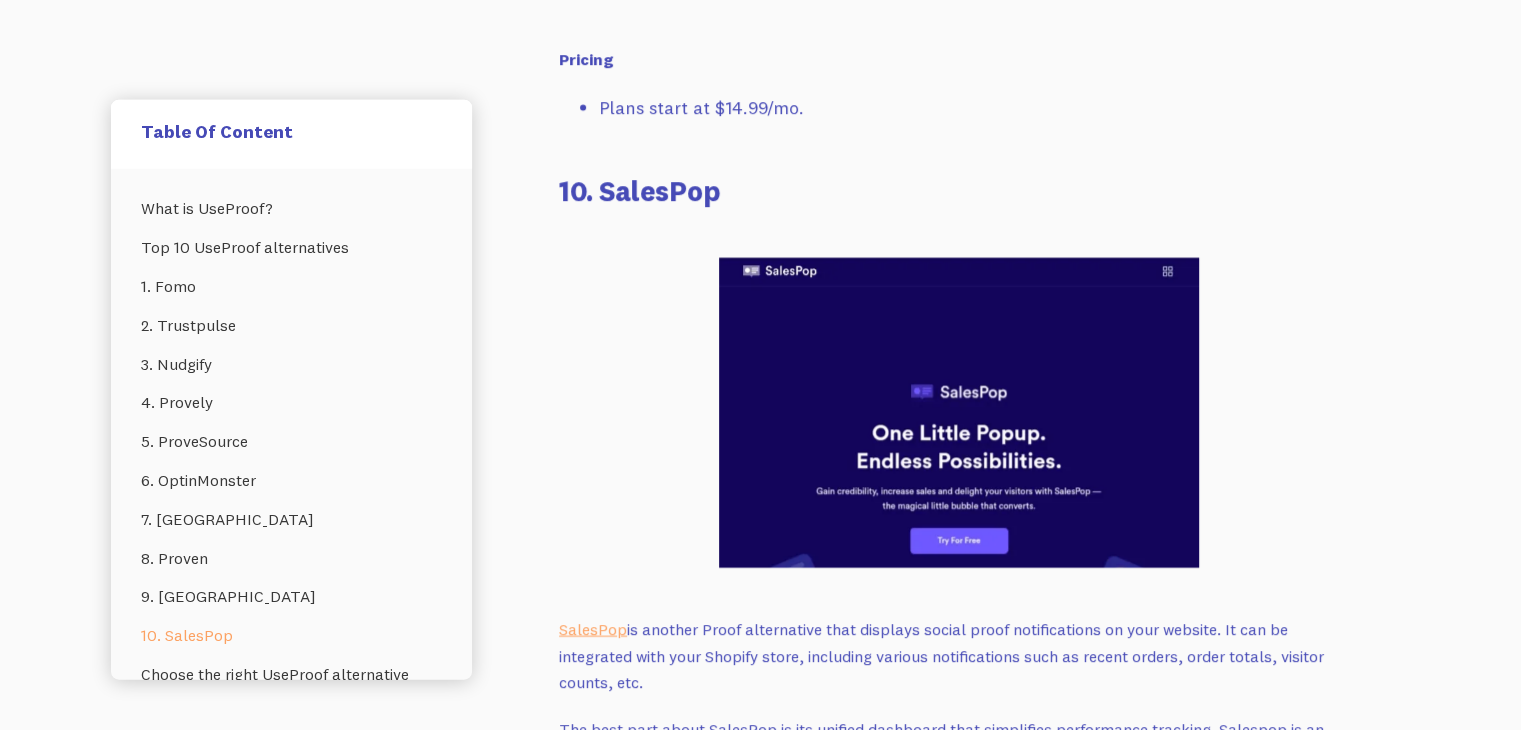 scroll, scrollTop: 12336, scrollLeft: 0, axis: vertical 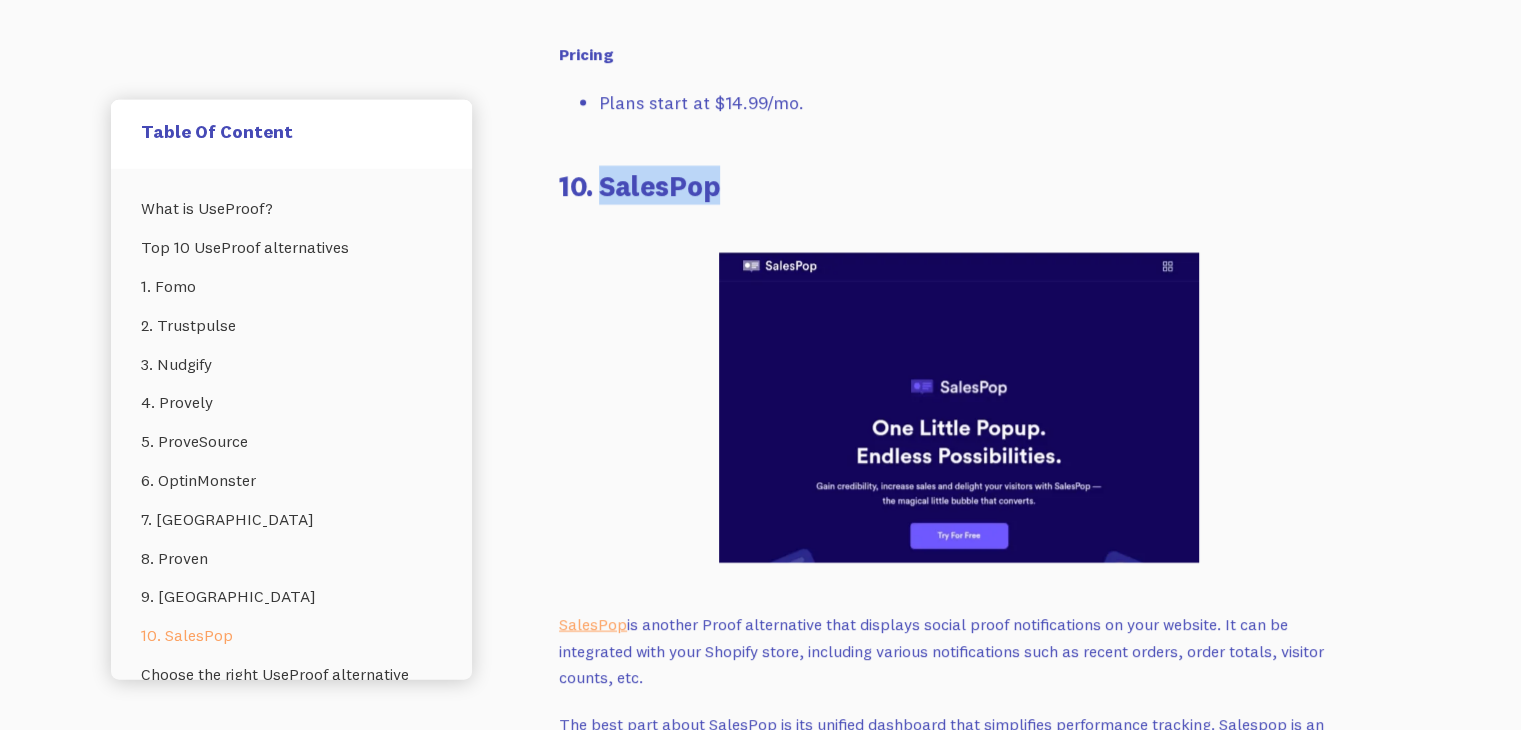 copy on "SalesPop" 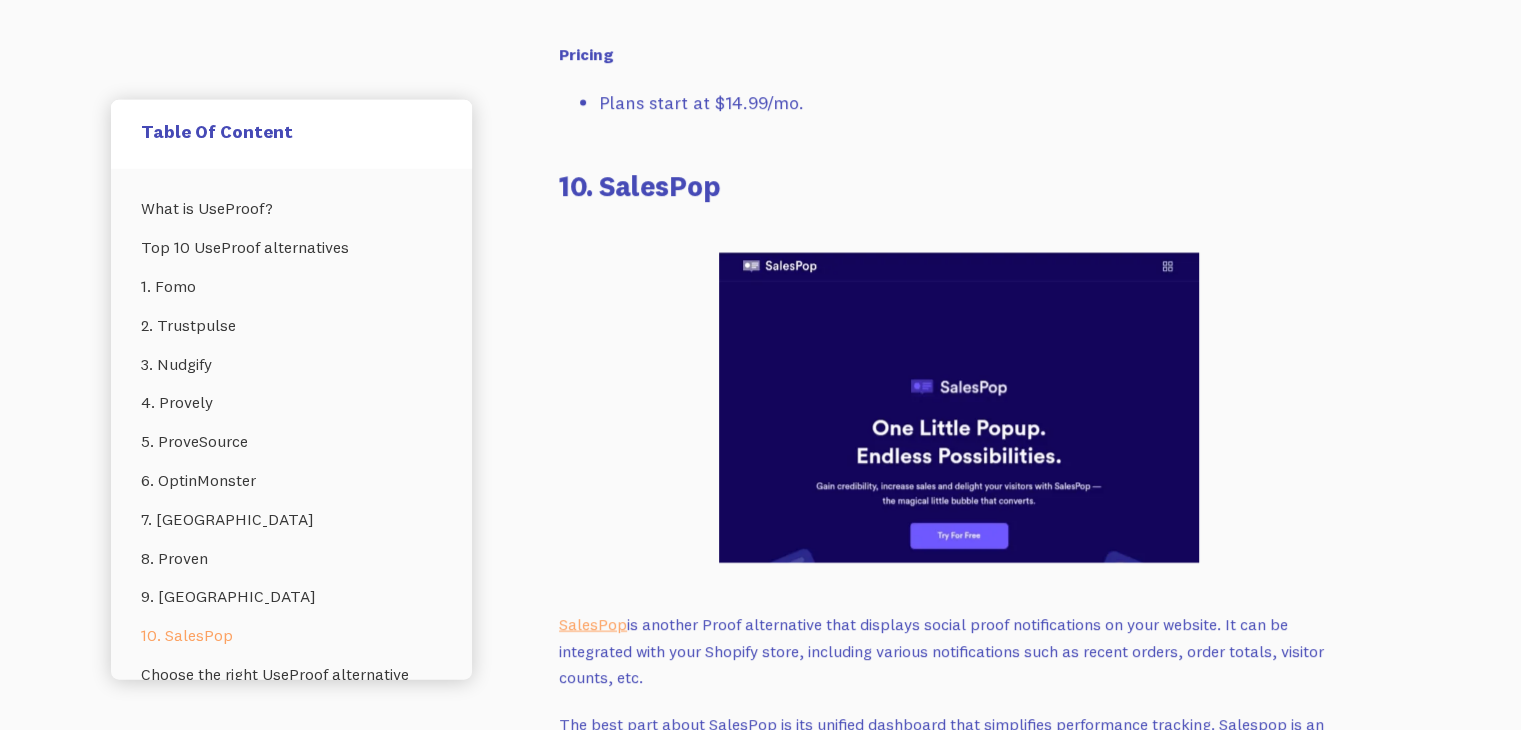 click on "SalesPop  is another Proof alternative that displays social proof notifications on your website. It can be integrated with your Shopify store, including various notifications such as recent orders, order totals, visitor counts, etc." at bounding box center (959, 651) 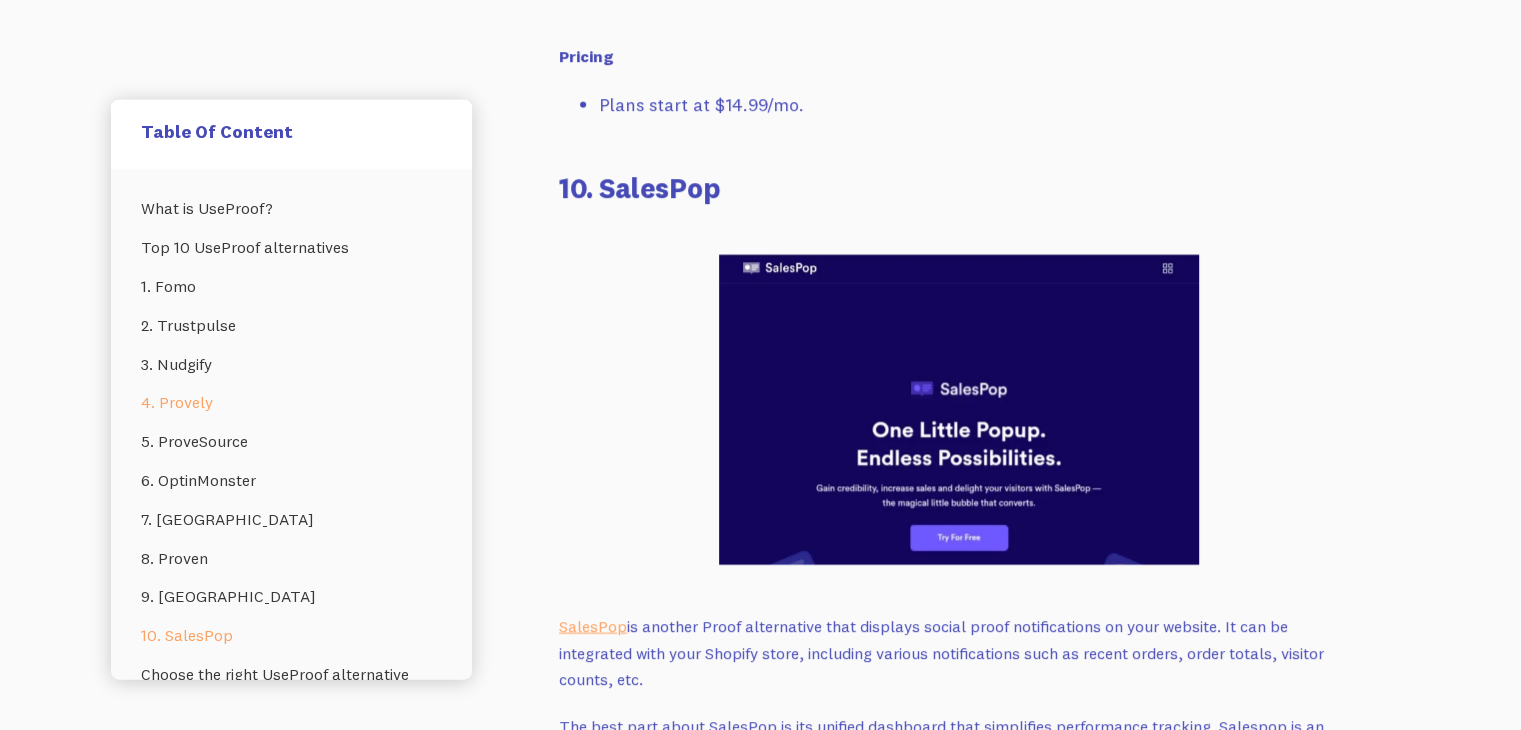 scroll, scrollTop: 11934, scrollLeft: 0, axis: vertical 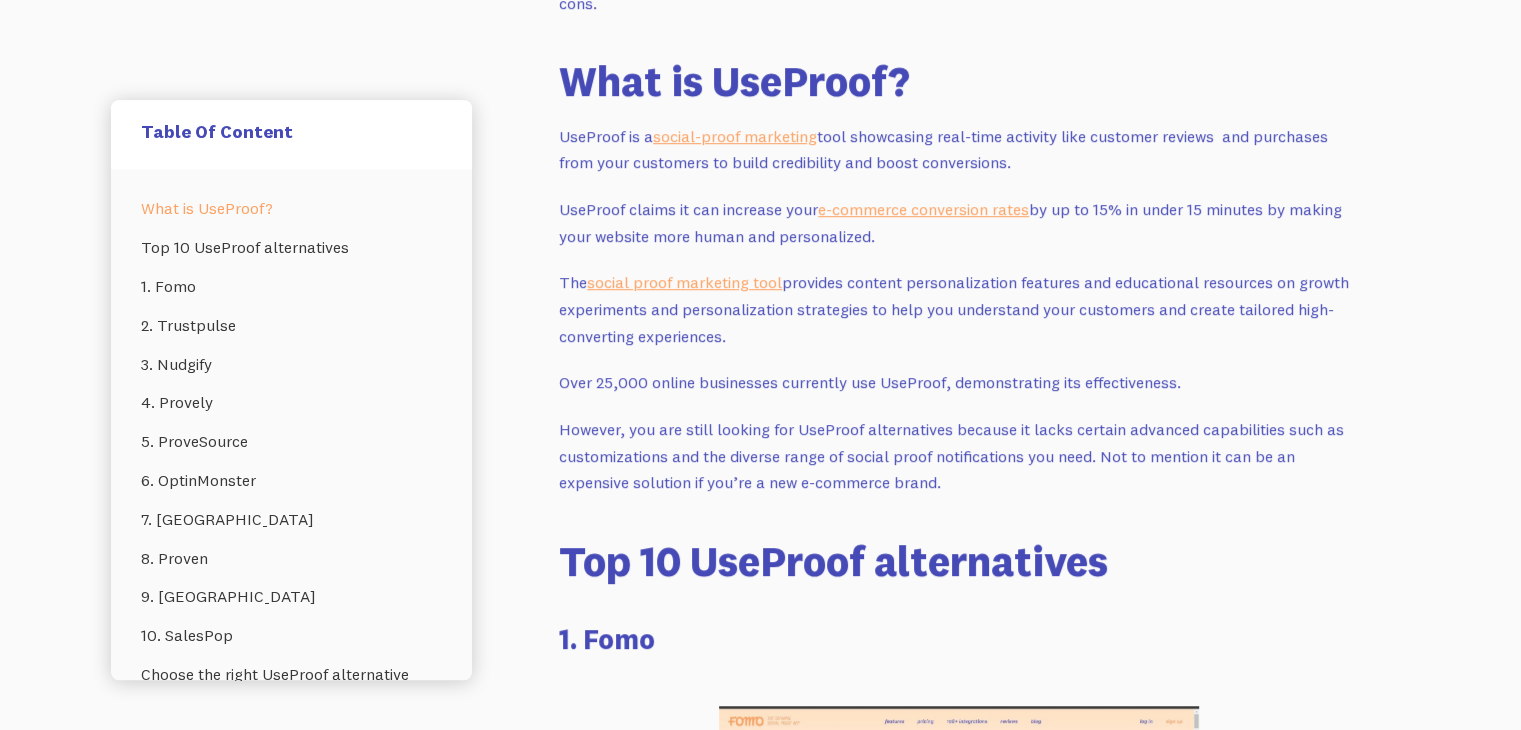 click on "1. Fomo" at bounding box center (959, 638) 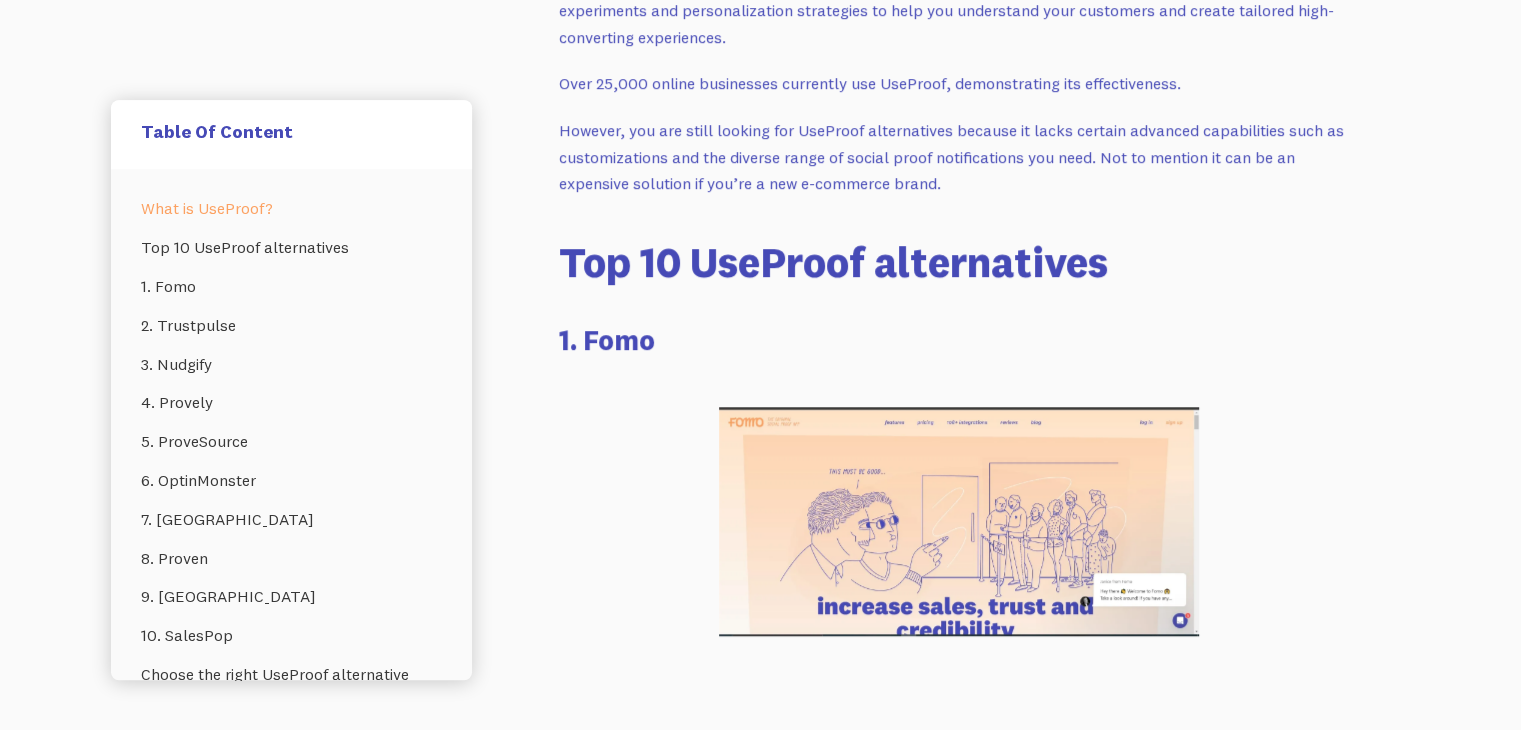 scroll, scrollTop: 1434, scrollLeft: 0, axis: vertical 